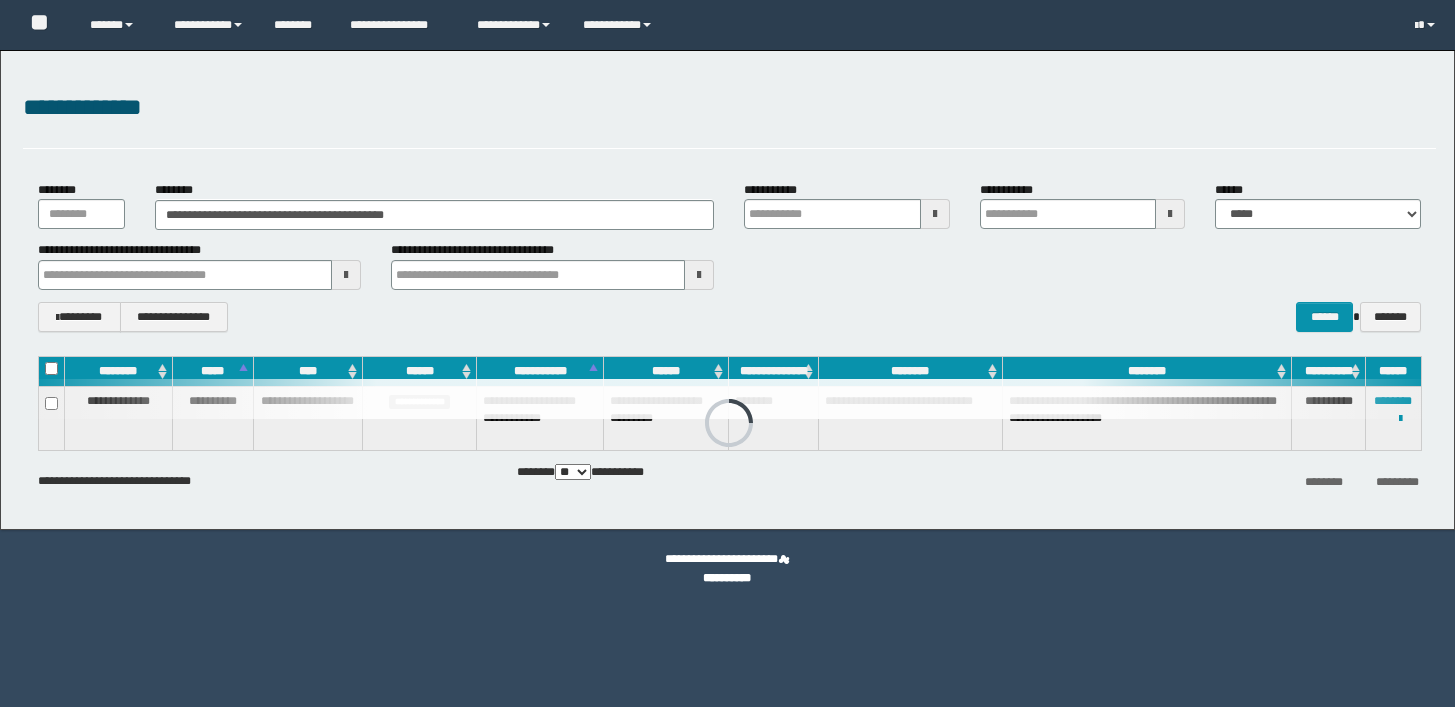 scroll, scrollTop: 0, scrollLeft: 0, axis: both 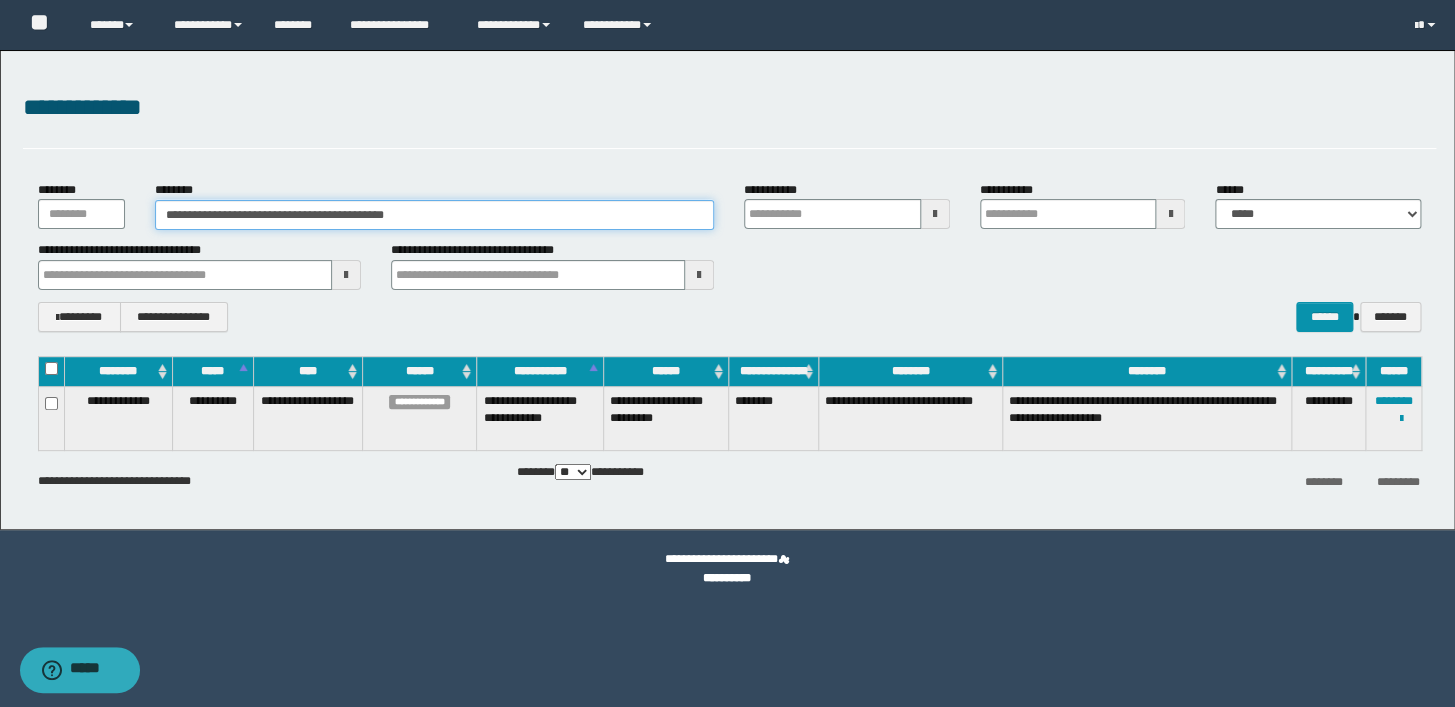 drag, startPoint x: 425, startPoint y: 206, endPoint x: 0, endPoint y: 191, distance: 425.26462 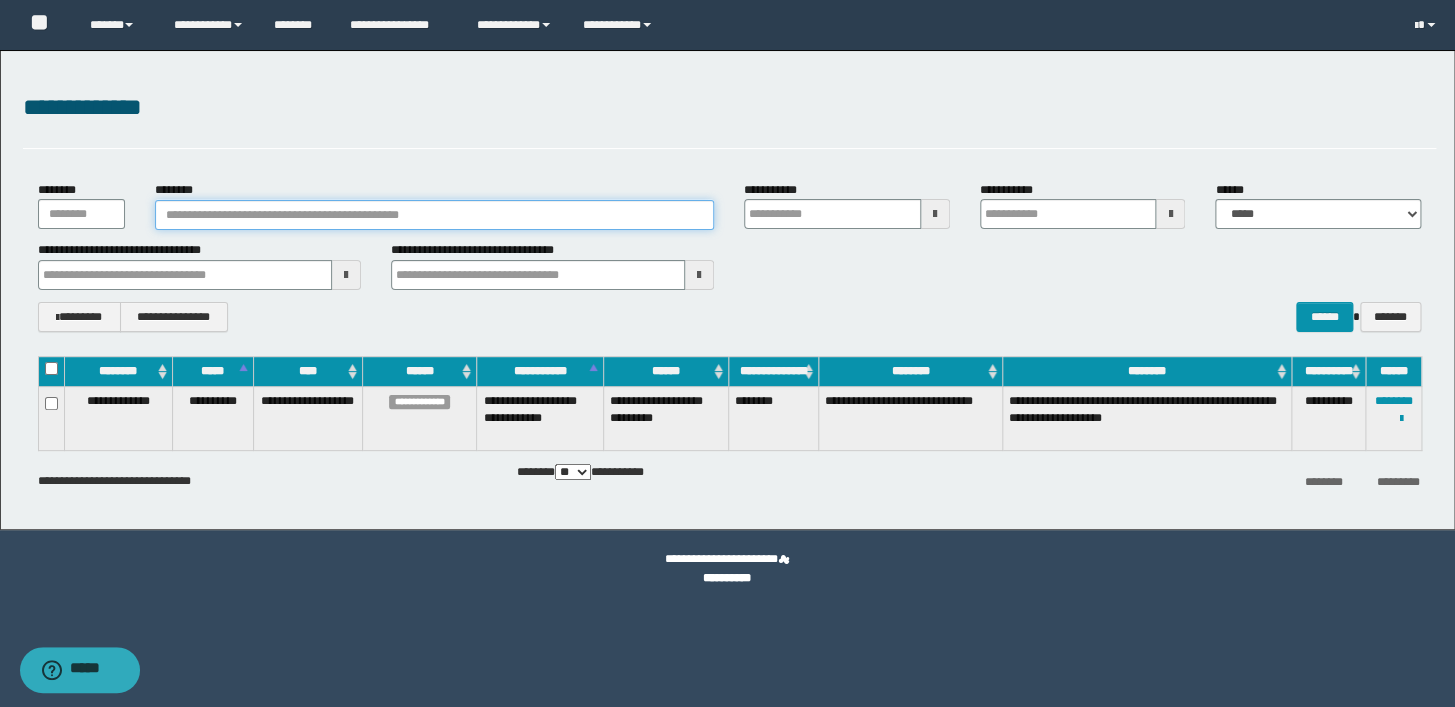 paste on "**********" 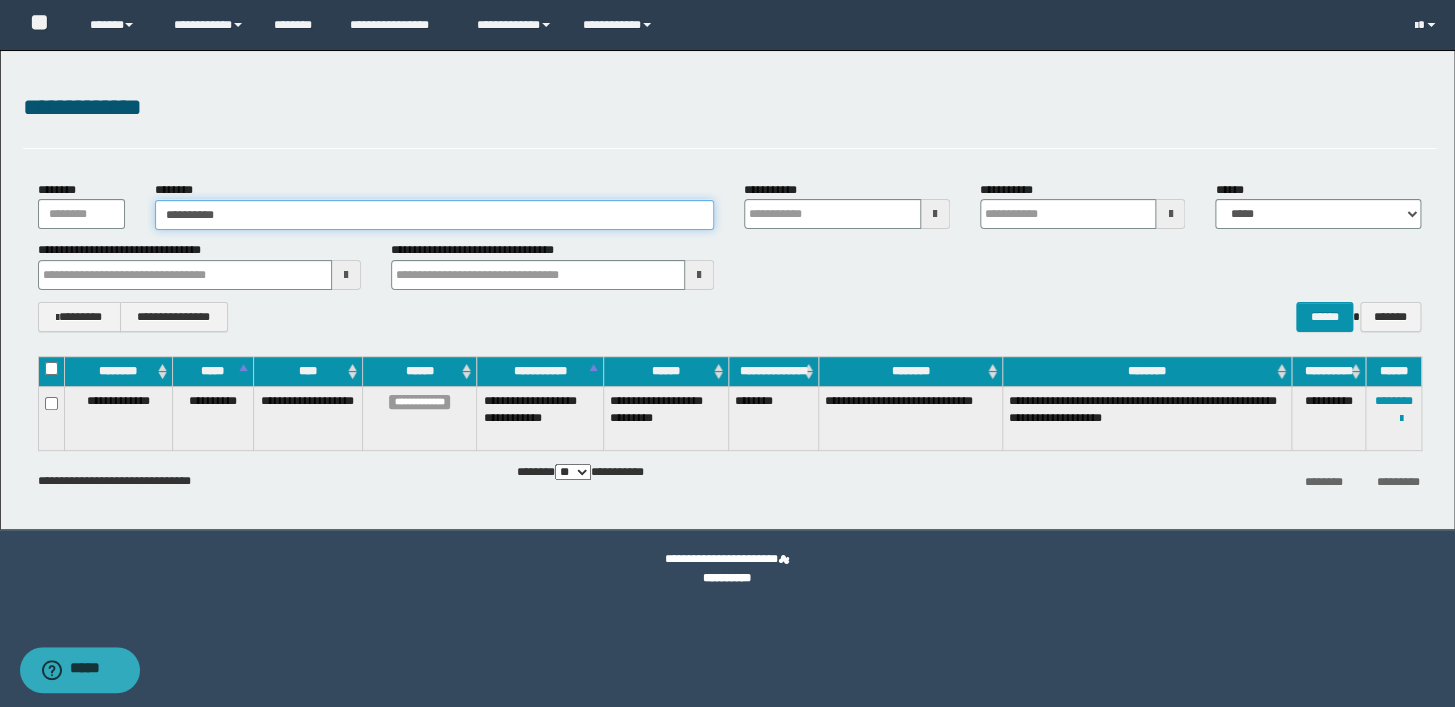type on "**********" 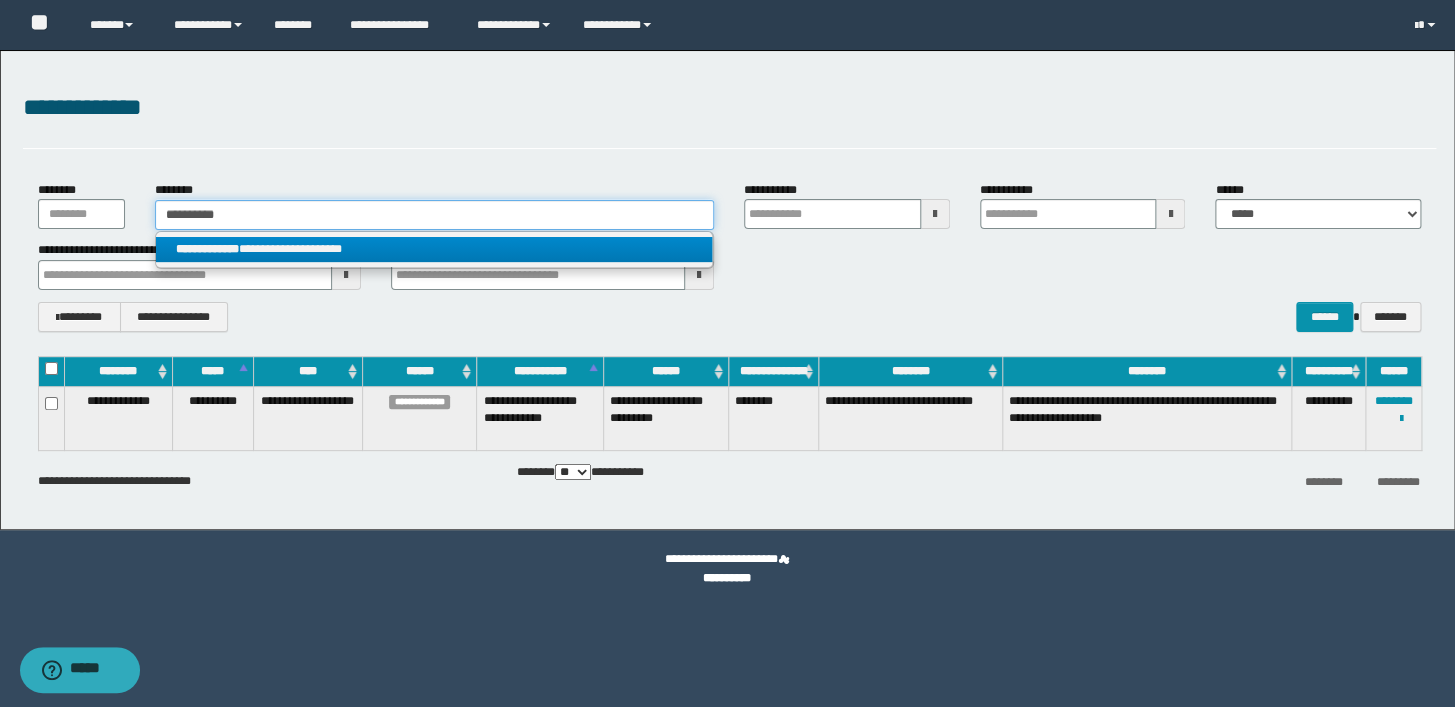 type on "**********" 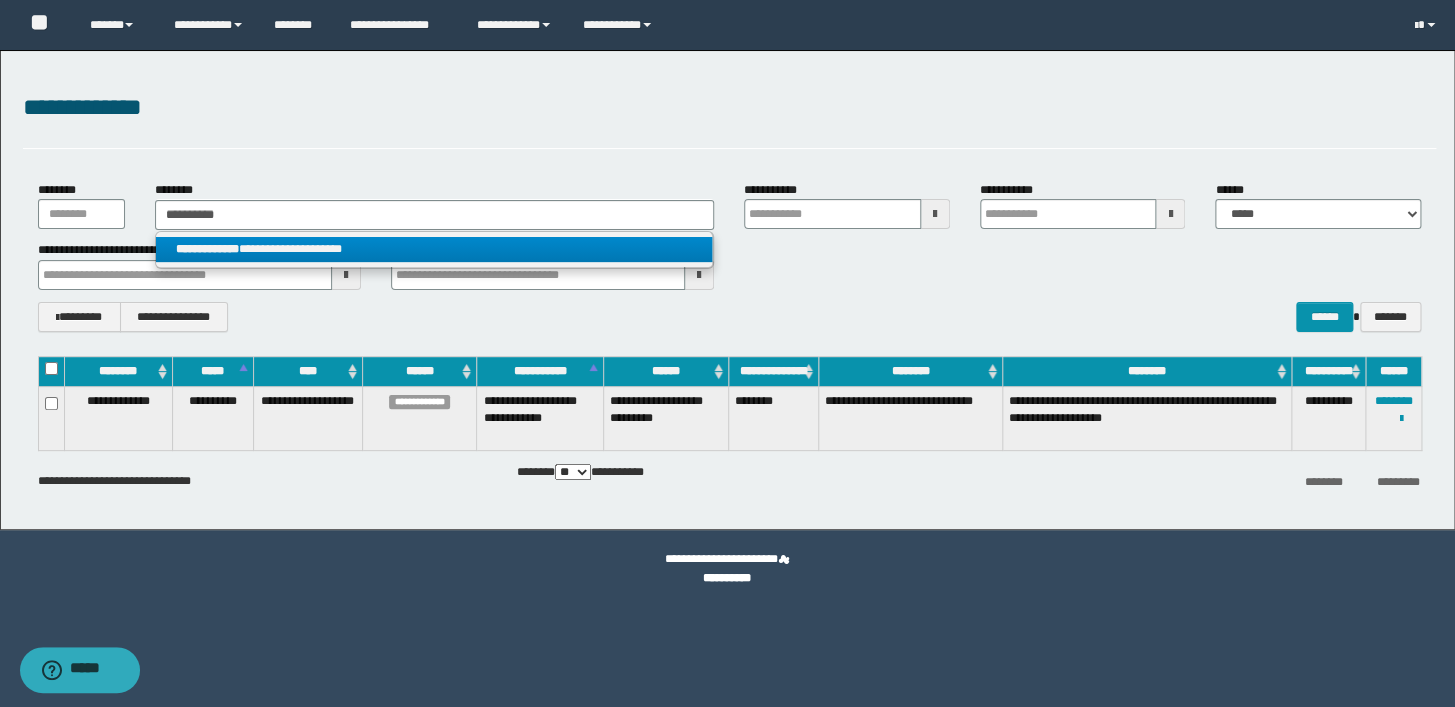click on "**********" at bounding box center (434, 249) 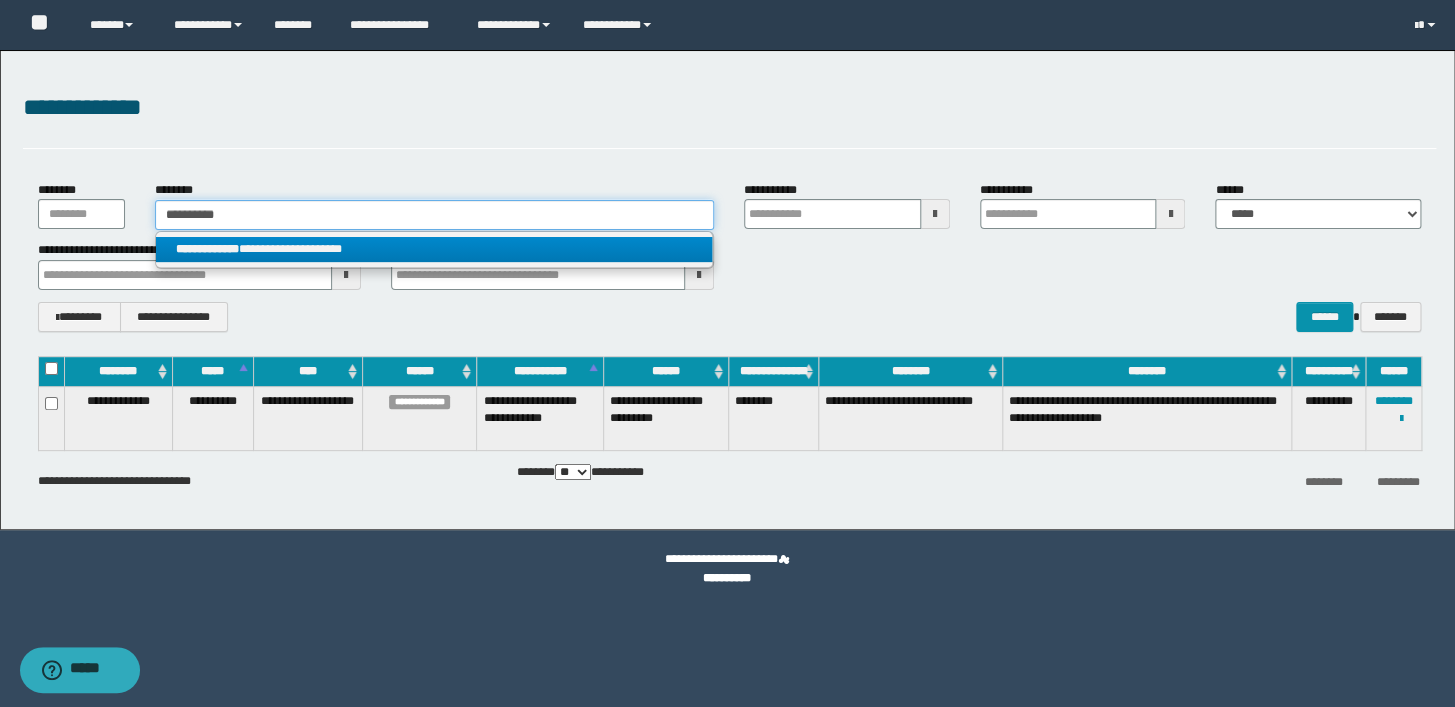 type 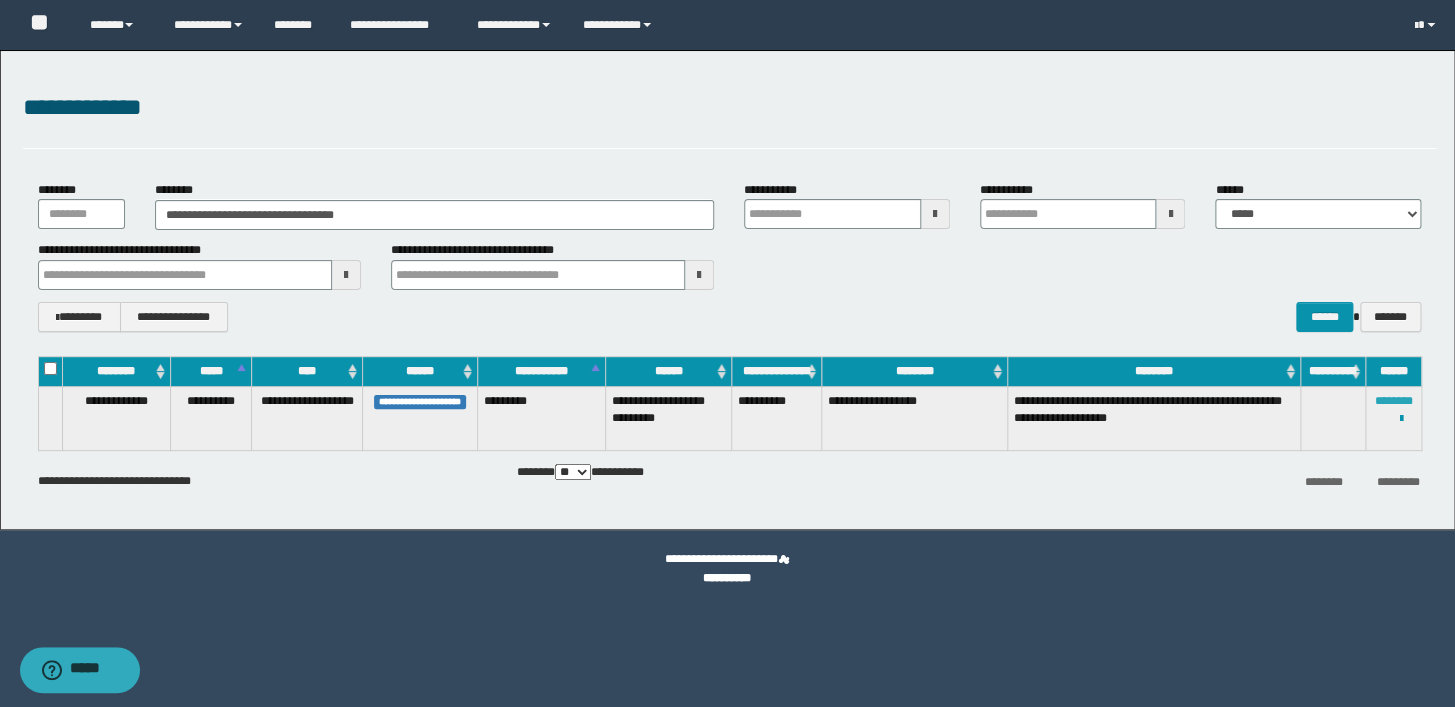 click on "********" at bounding box center [1393, 401] 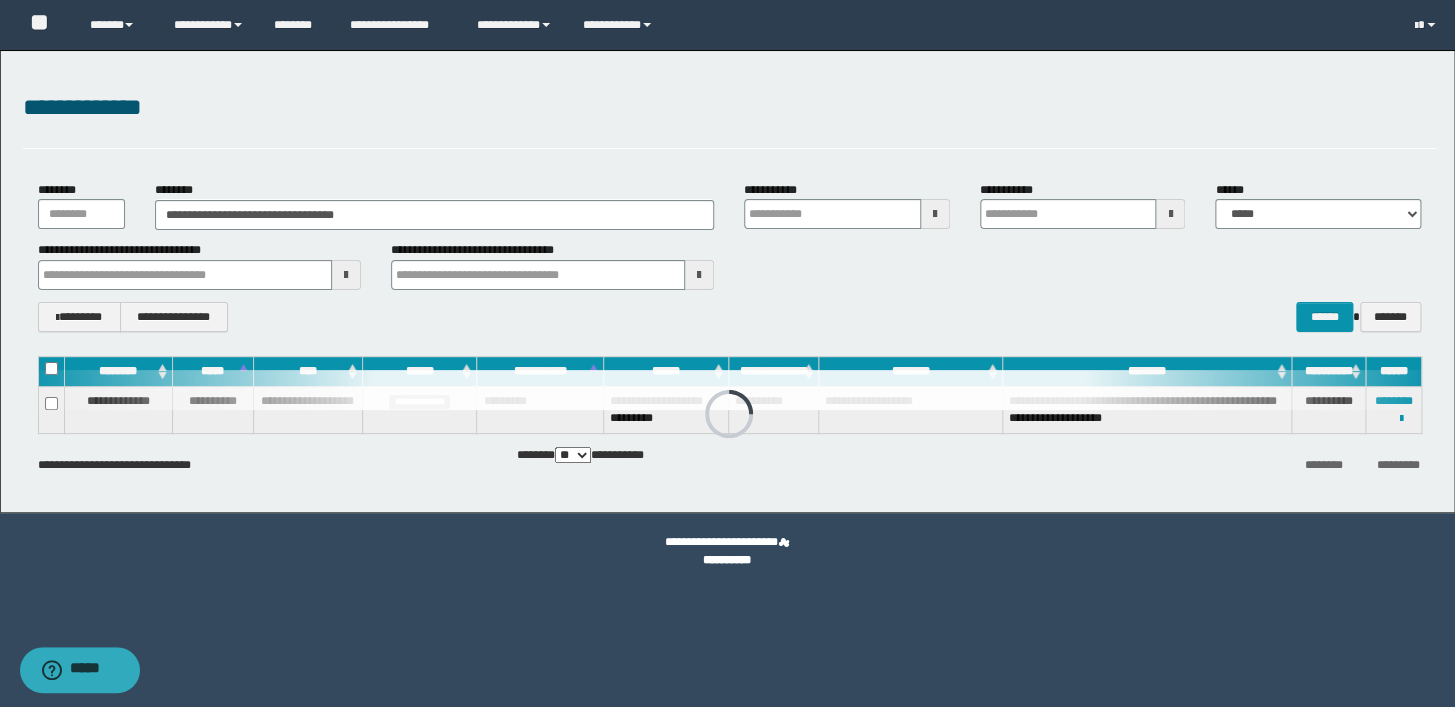 click on "**********" at bounding box center (729, 317) 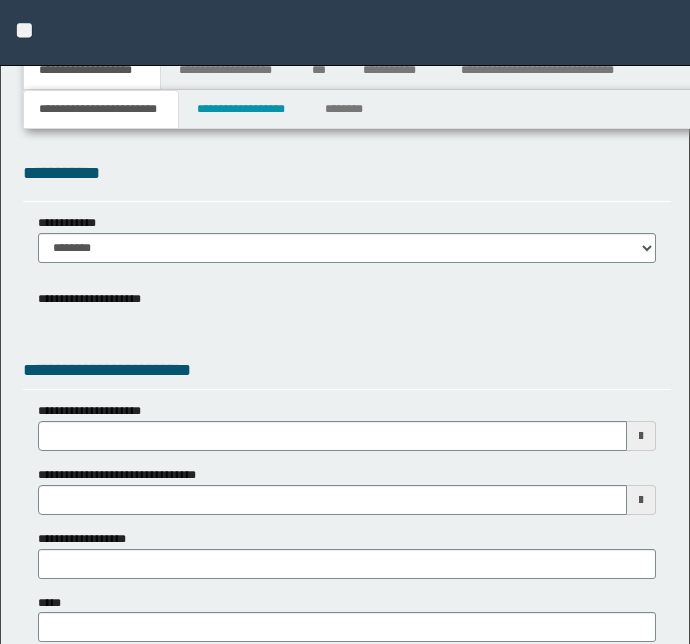 scroll, scrollTop: 0, scrollLeft: 0, axis: both 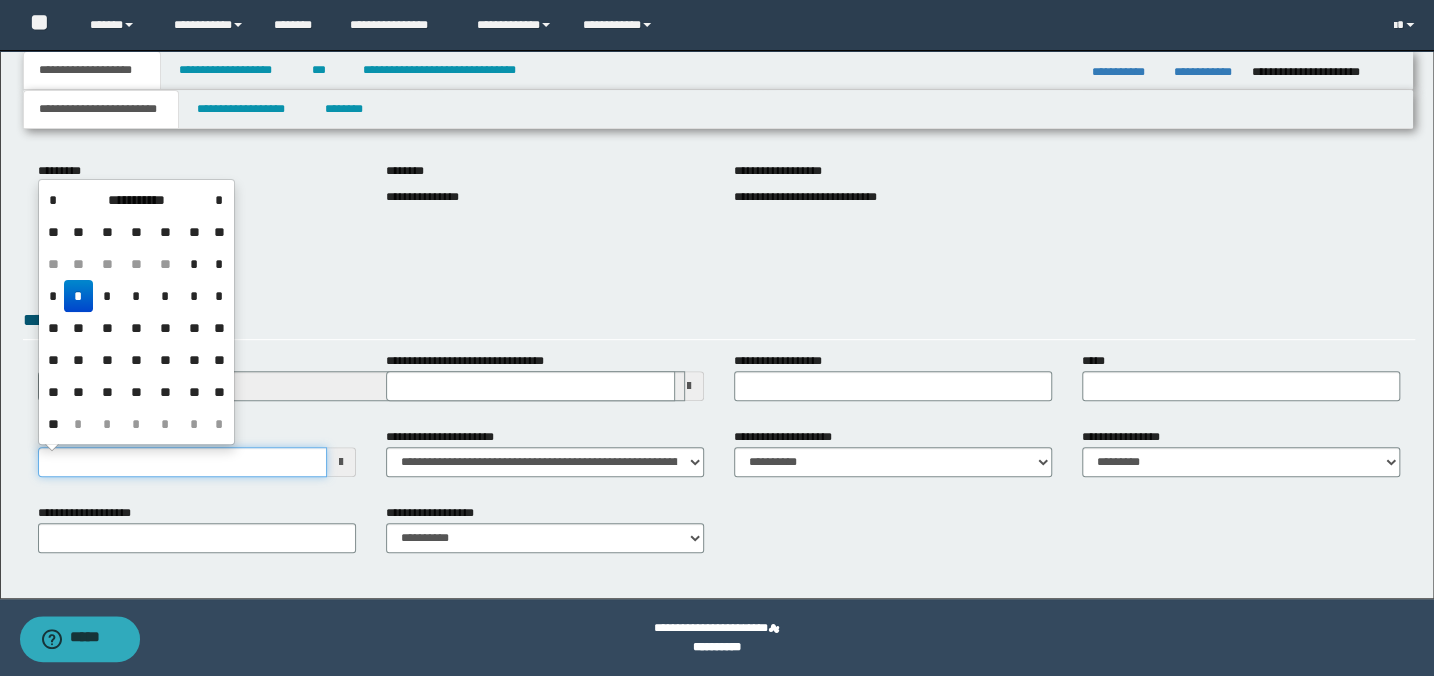 click on "**********" at bounding box center [182, 462] 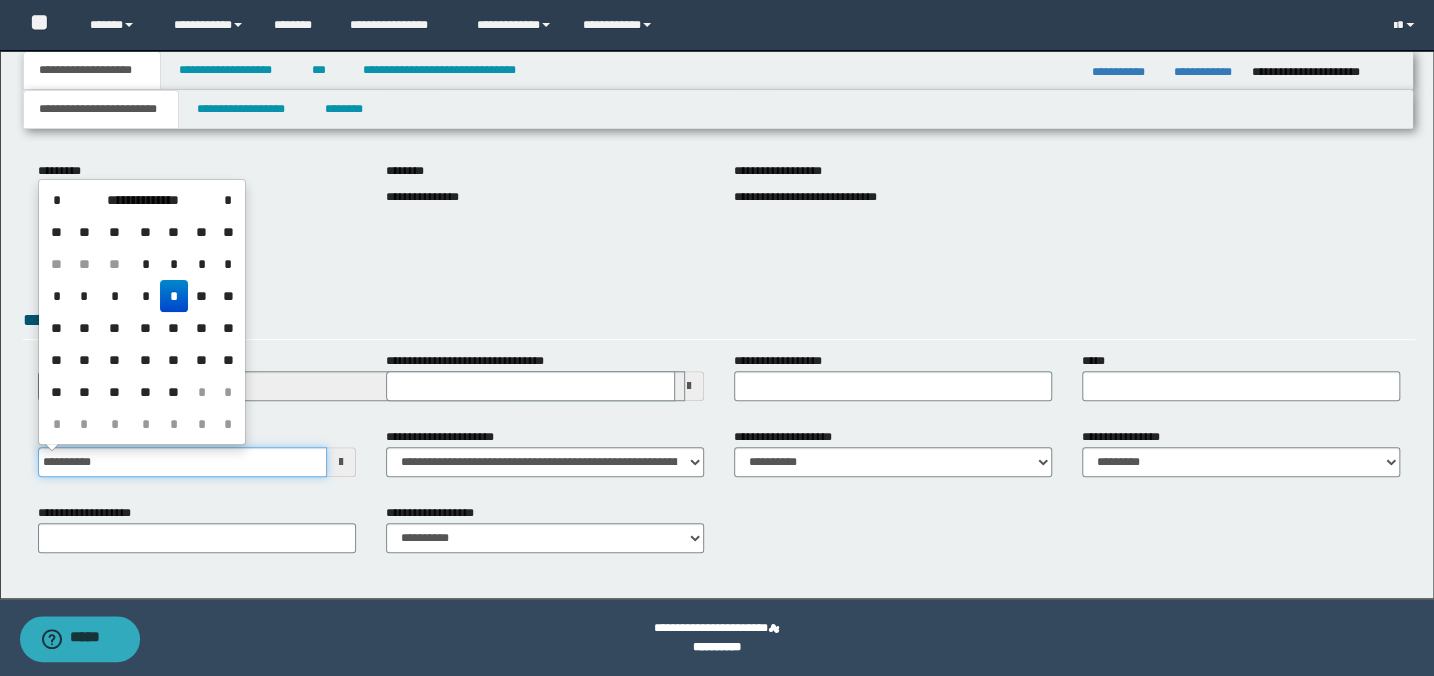 type on "**********" 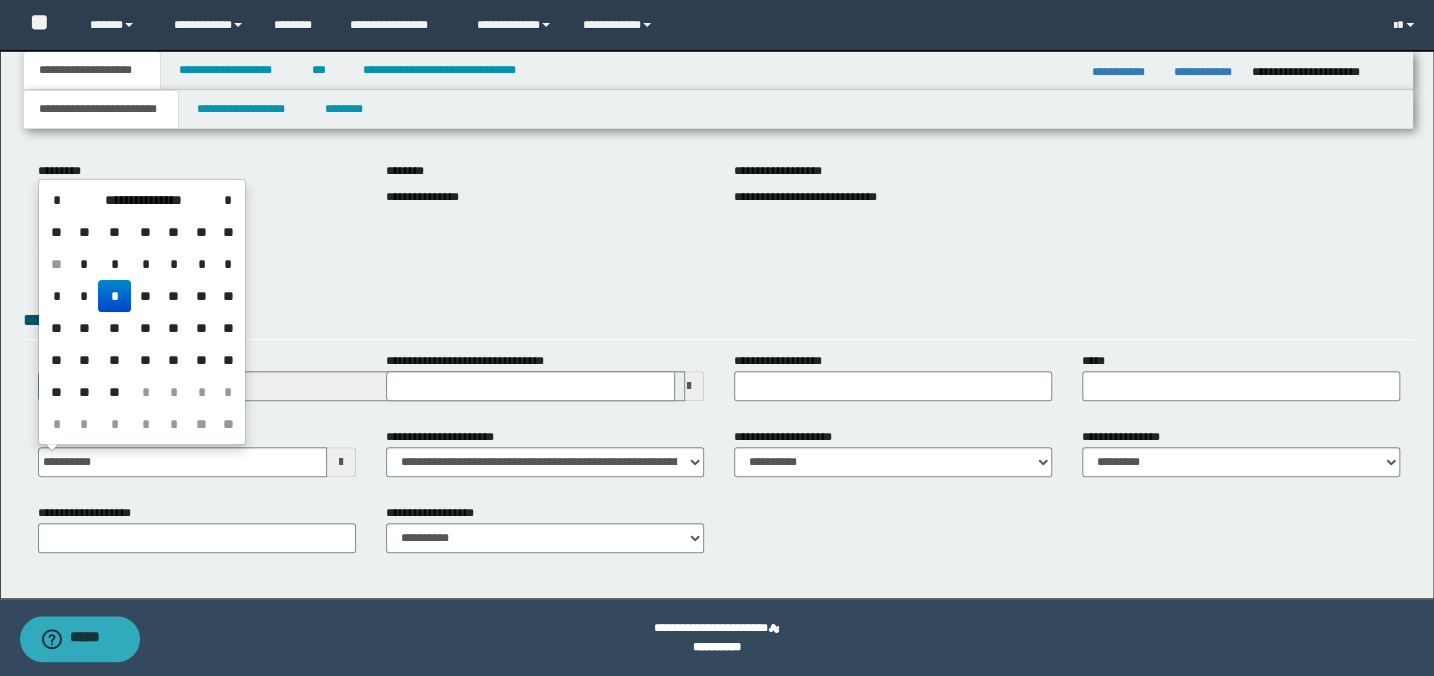 click on "**********" at bounding box center [719, 536] 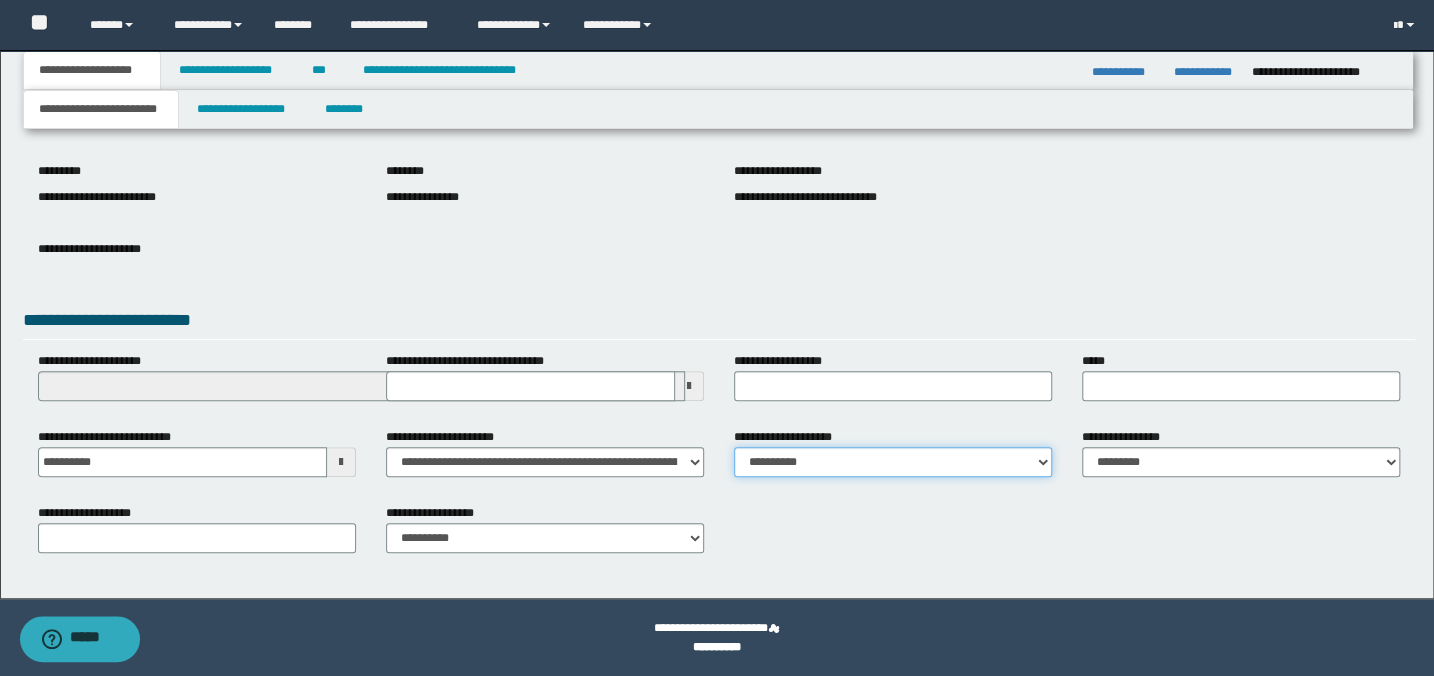click on "**********" at bounding box center (893, 462) 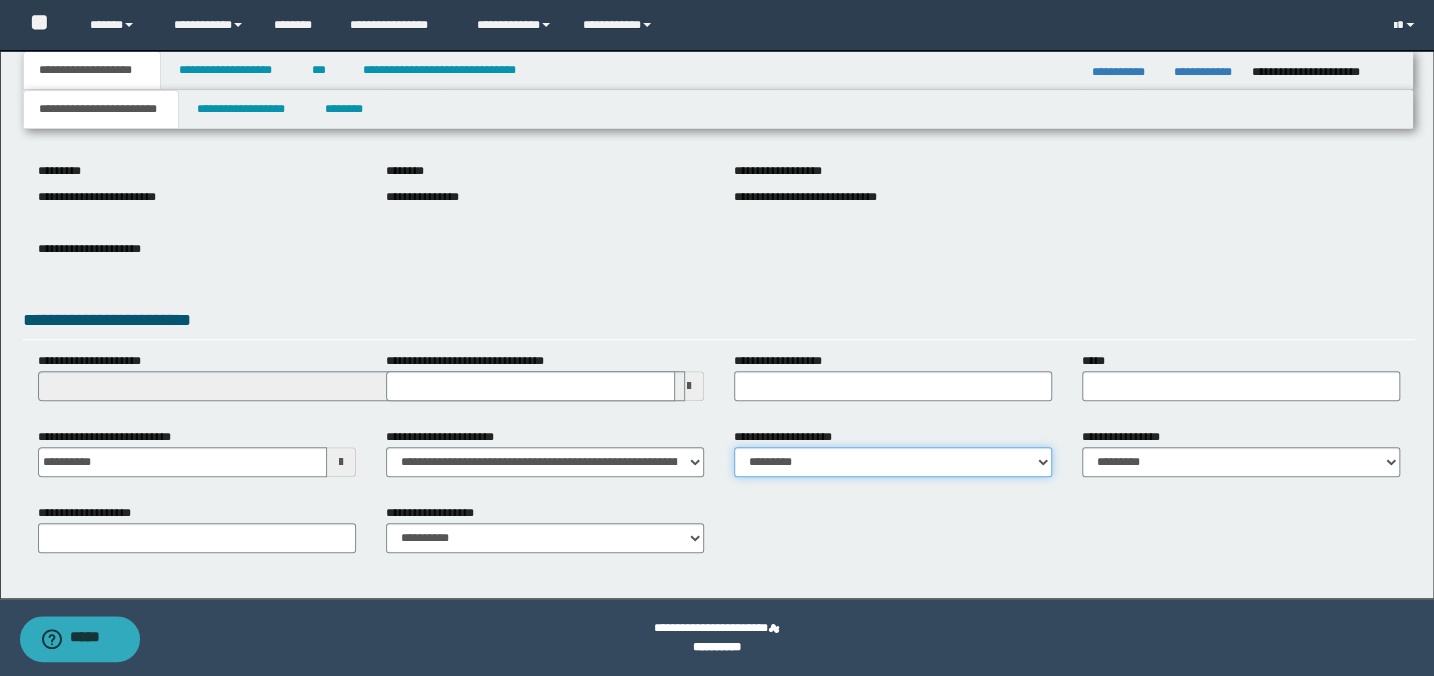 click on "**********" at bounding box center [893, 462] 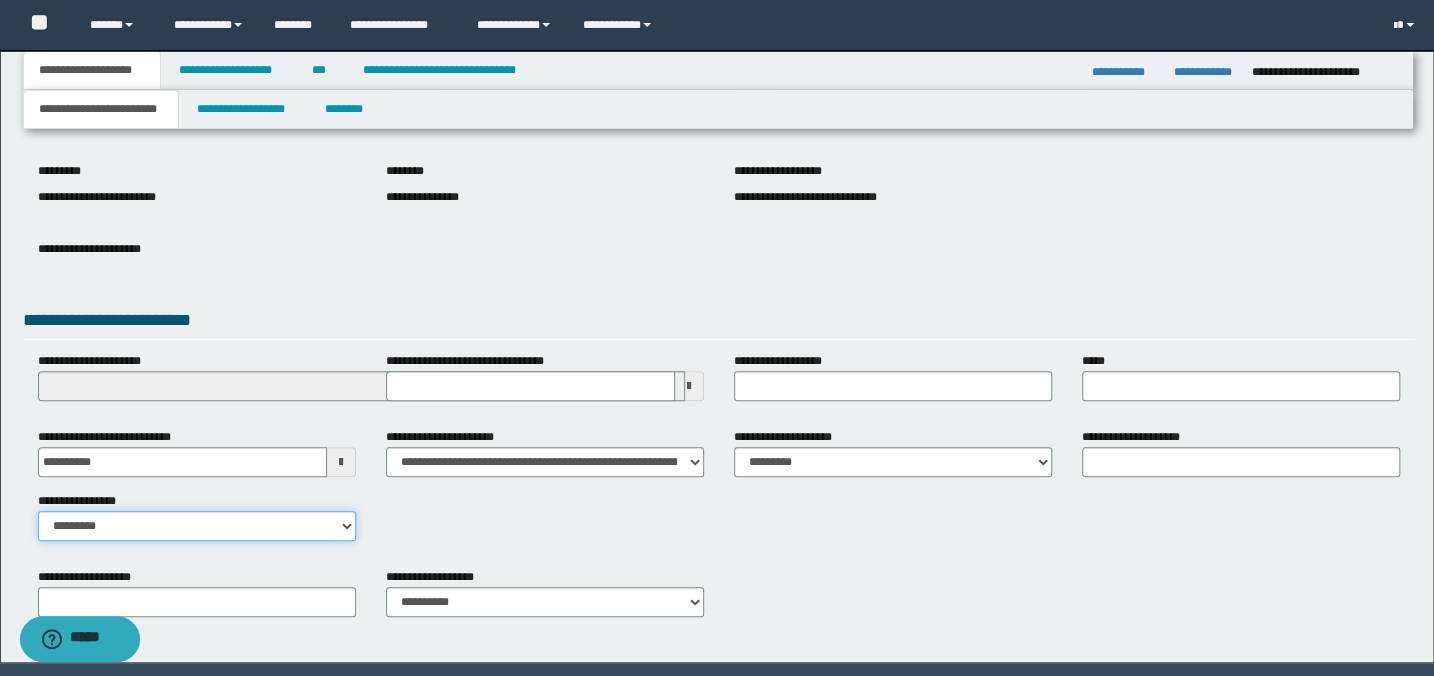 click on "**********" at bounding box center [197, 526] 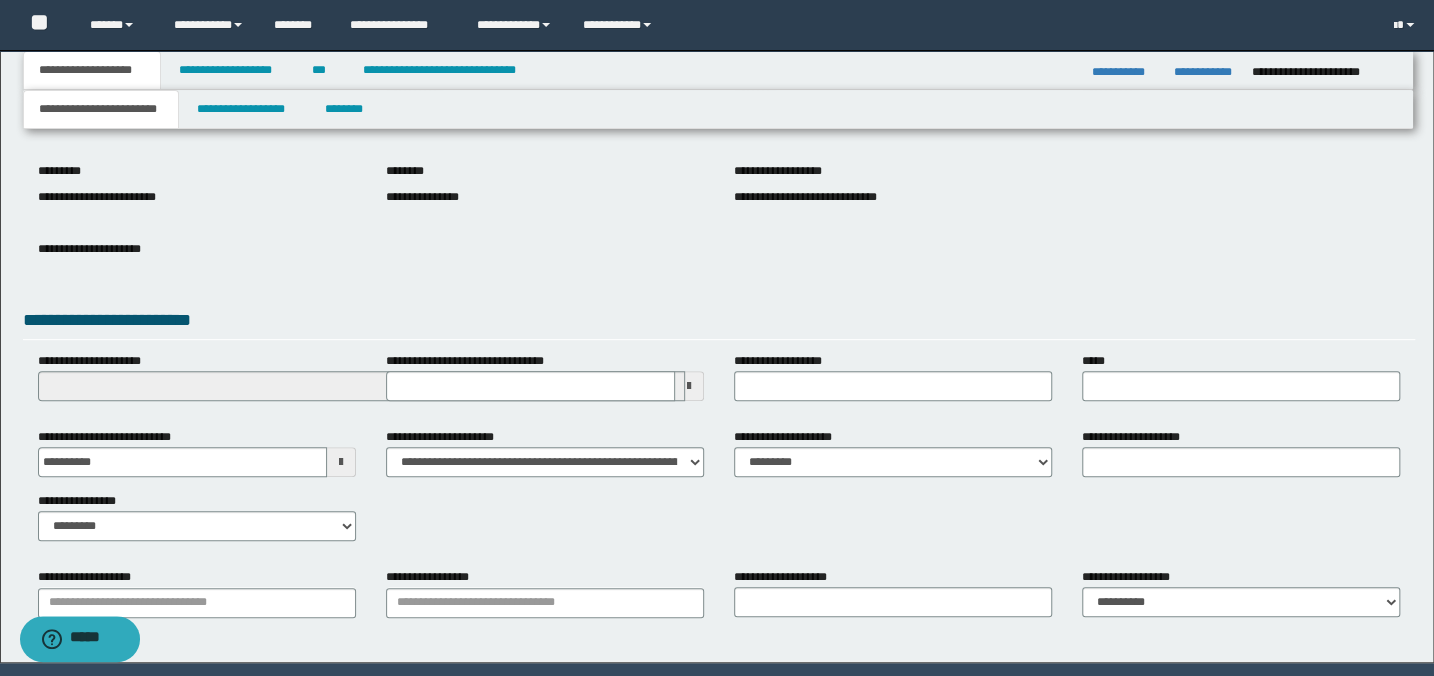 click on "**********" at bounding box center [719, 492] 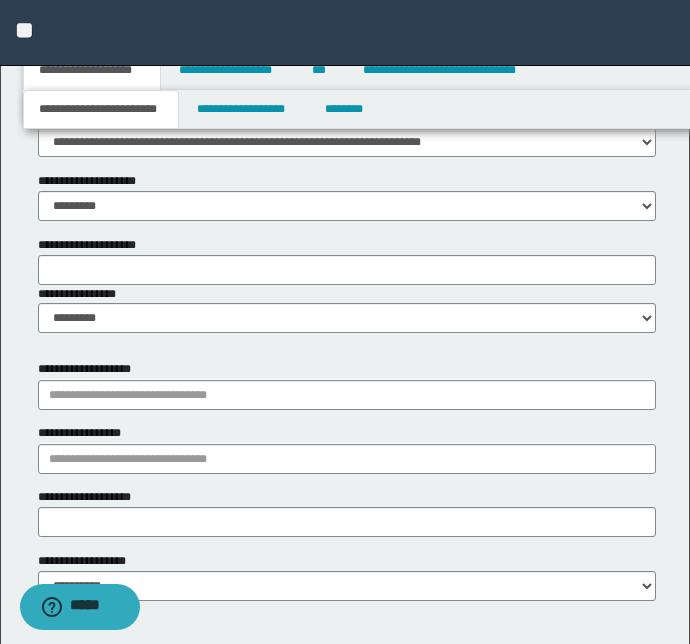 scroll, scrollTop: 1196, scrollLeft: 0, axis: vertical 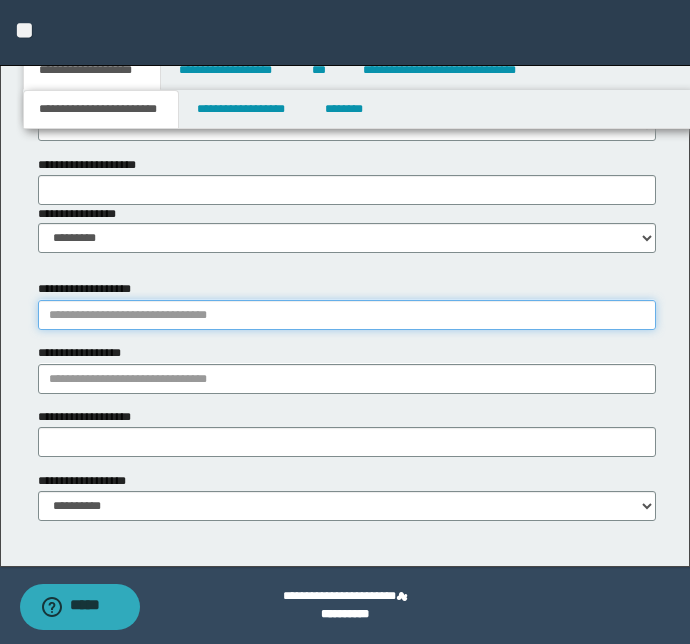 click on "**********" at bounding box center [347, 315] 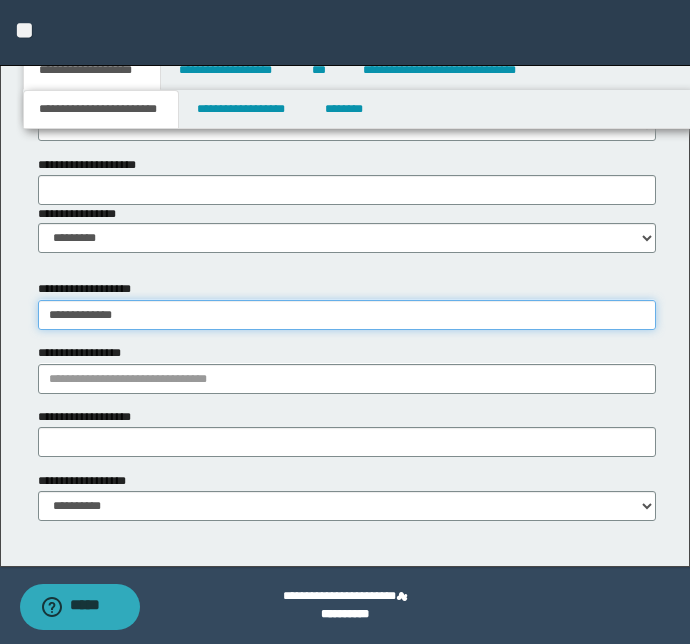 type on "**********" 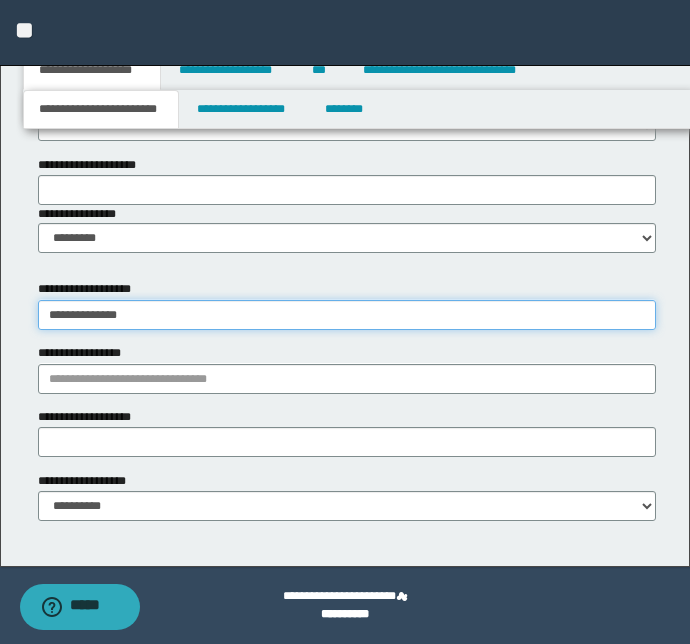 type on "**********" 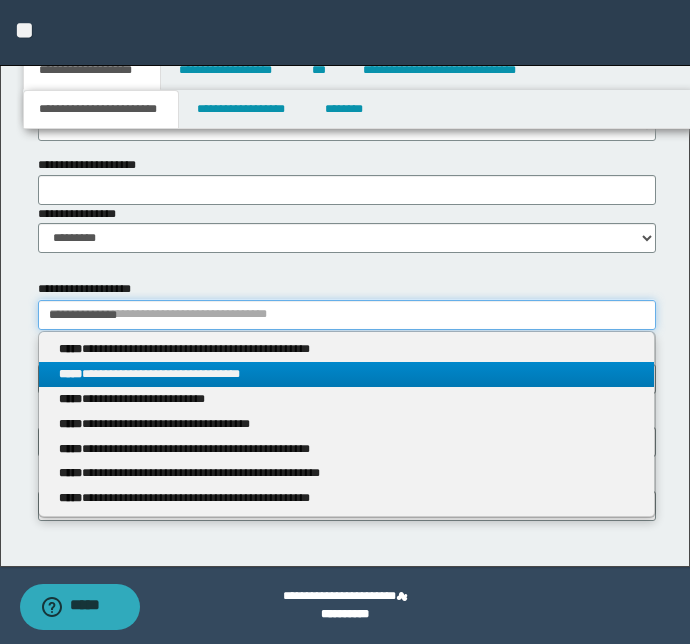 type 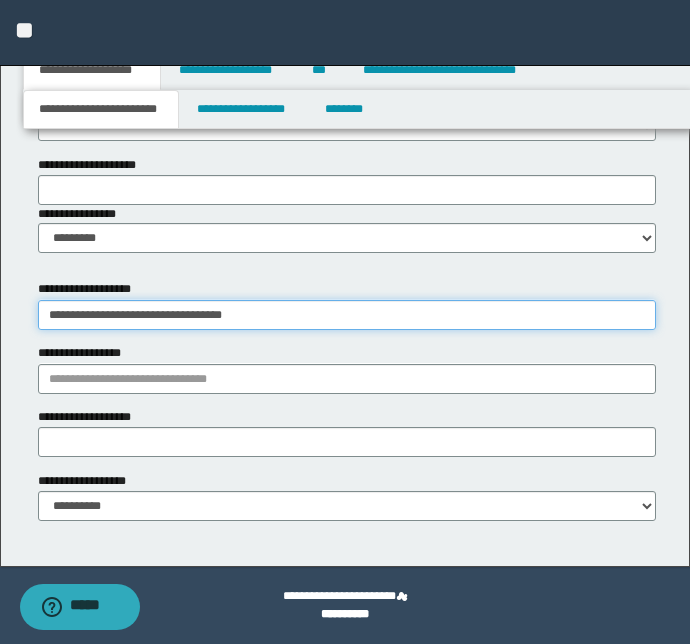 type on "**********" 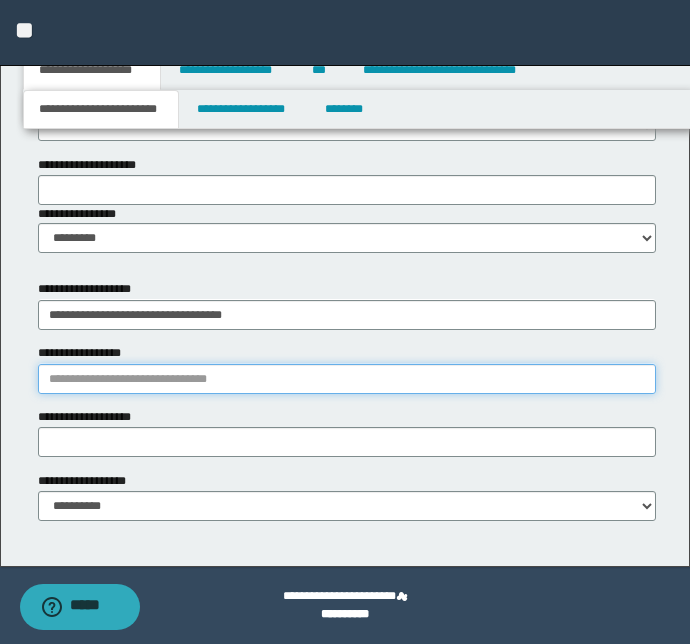 click on "**********" at bounding box center (347, 379) 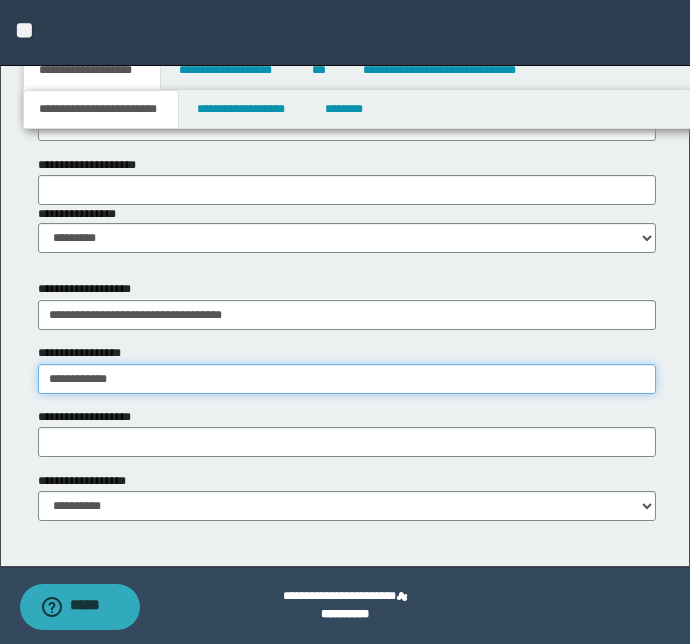 type on "**********" 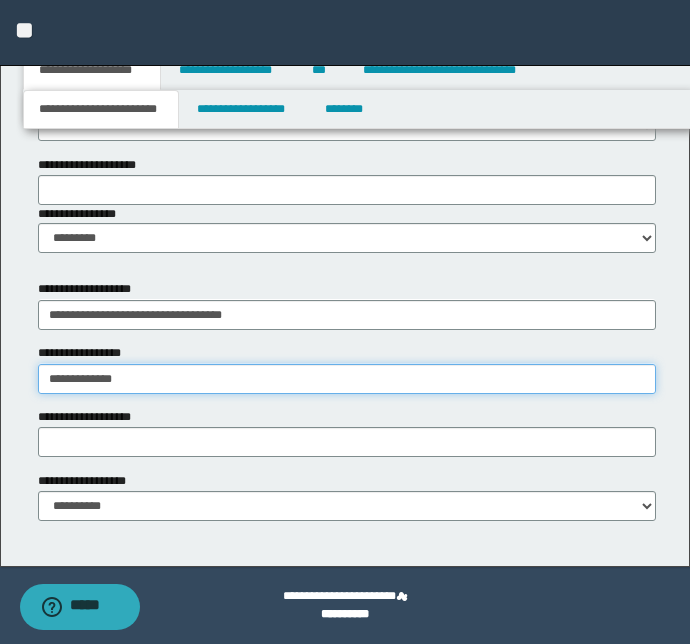 type on "**********" 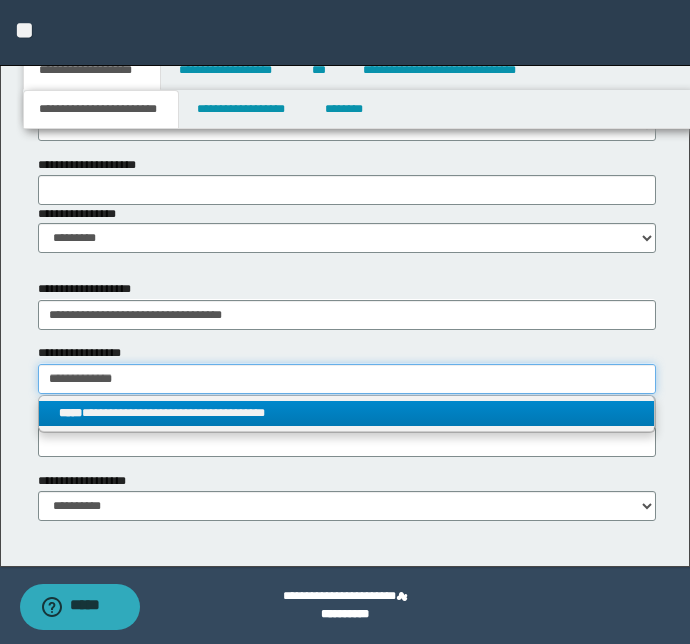 type on "**********" 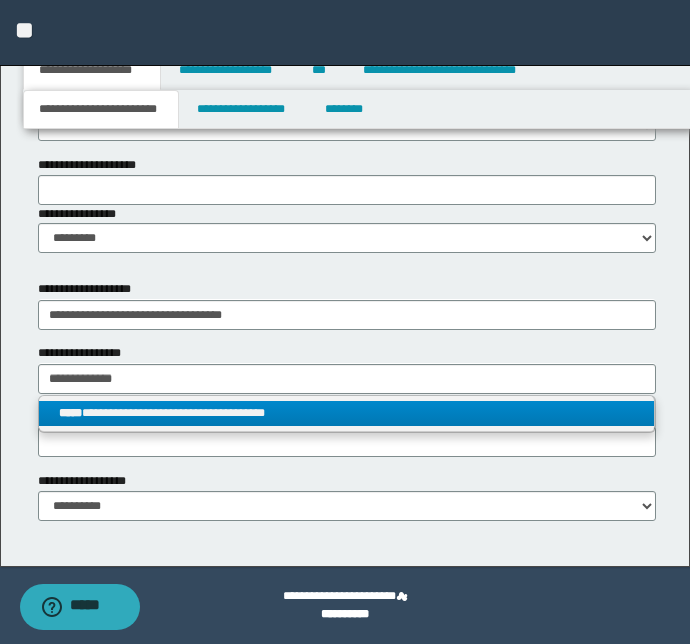 click on "**********" at bounding box center (347, 413) 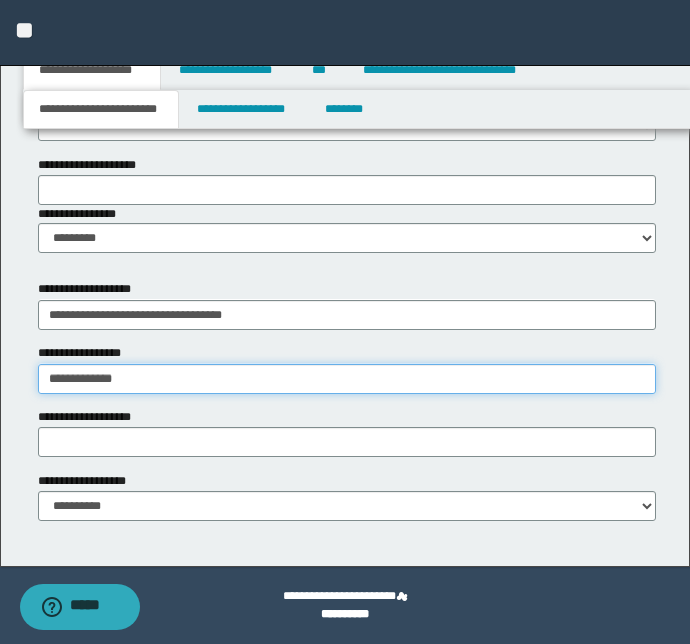 type 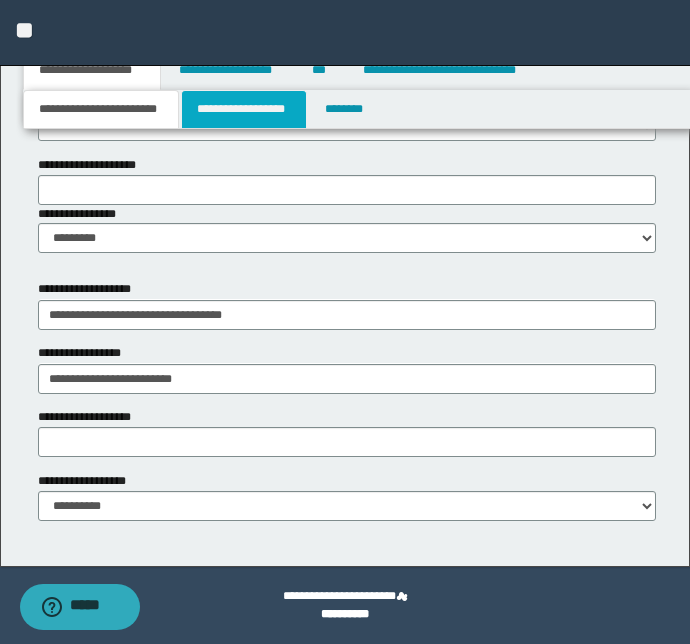 click on "**********" at bounding box center [244, 109] 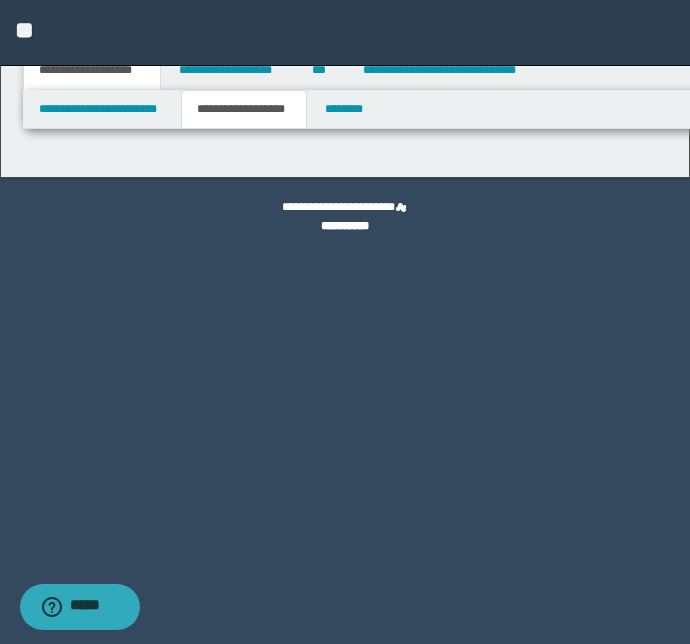scroll, scrollTop: 0, scrollLeft: 0, axis: both 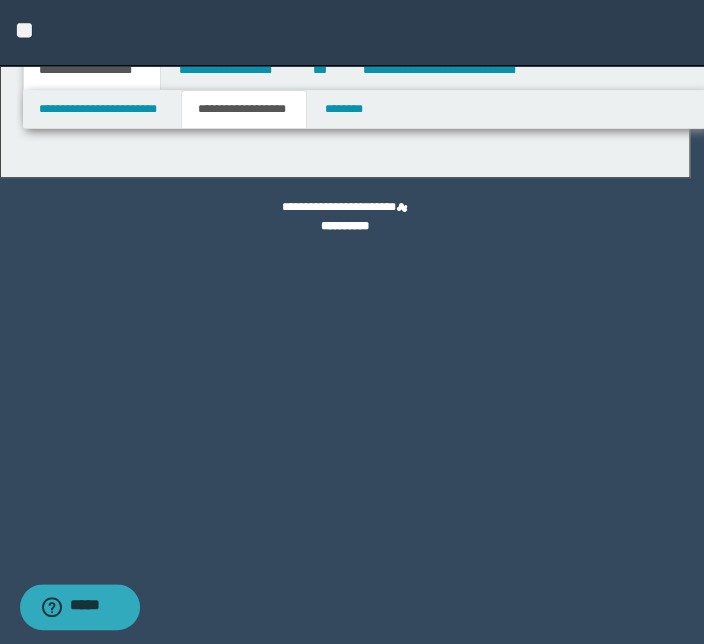type on "**********" 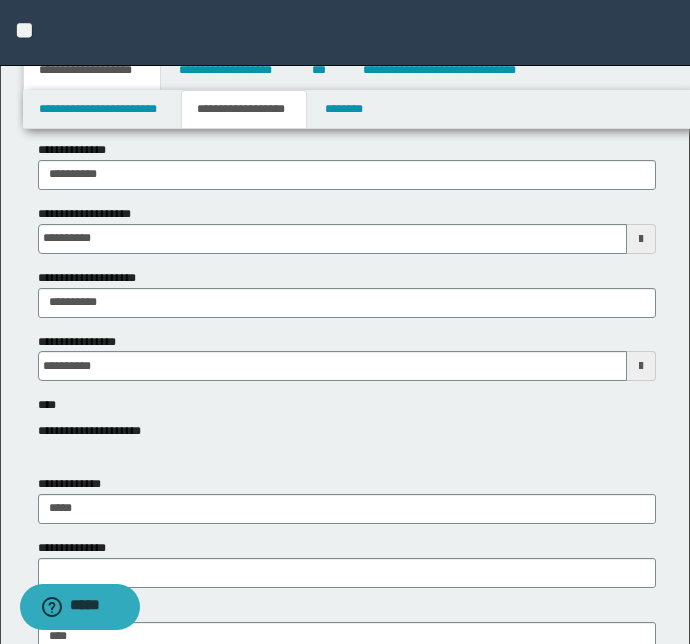 scroll, scrollTop: 181, scrollLeft: 0, axis: vertical 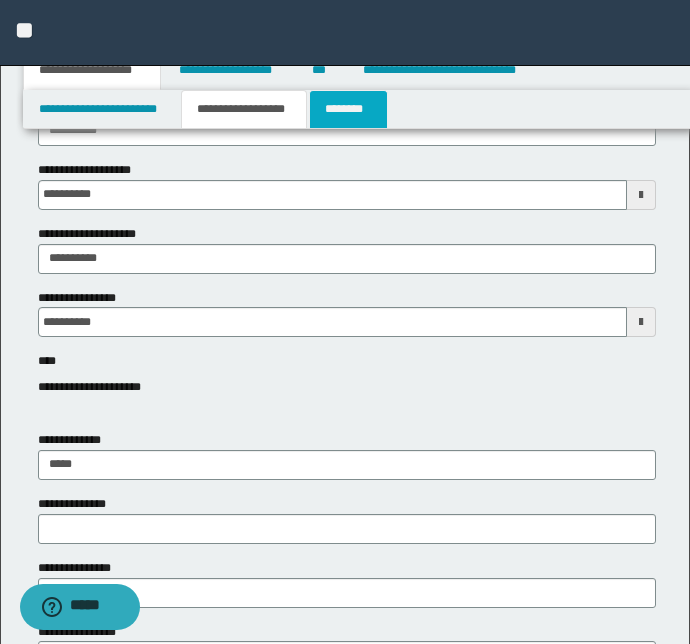 click on "********" at bounding box center [348, 109] 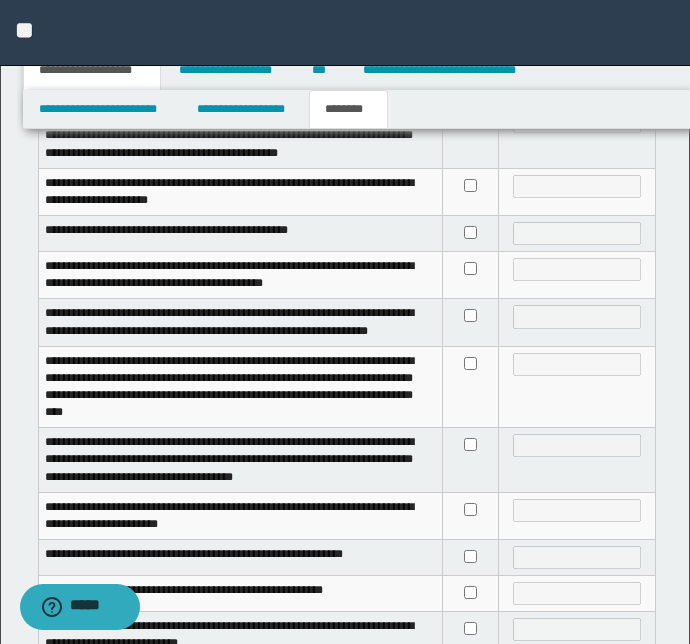 scroll, scrollTop: 636, scrollLeft: 0, axis: vertical 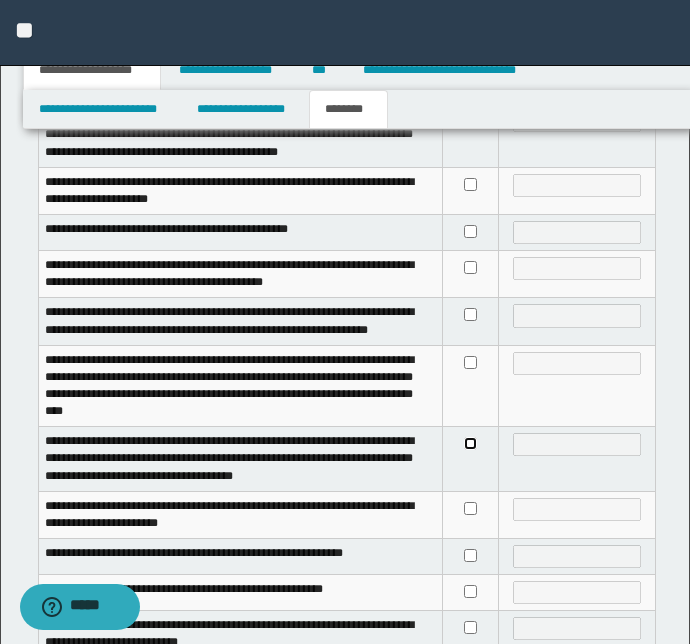 click at bounding box center (470, 459) 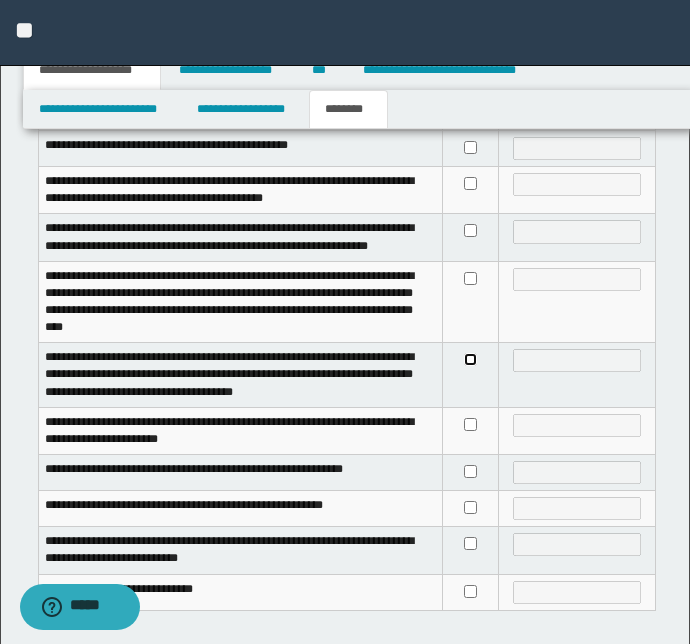 scroll, scrollTop: 629, scrollLeft: 0, axis: vertical 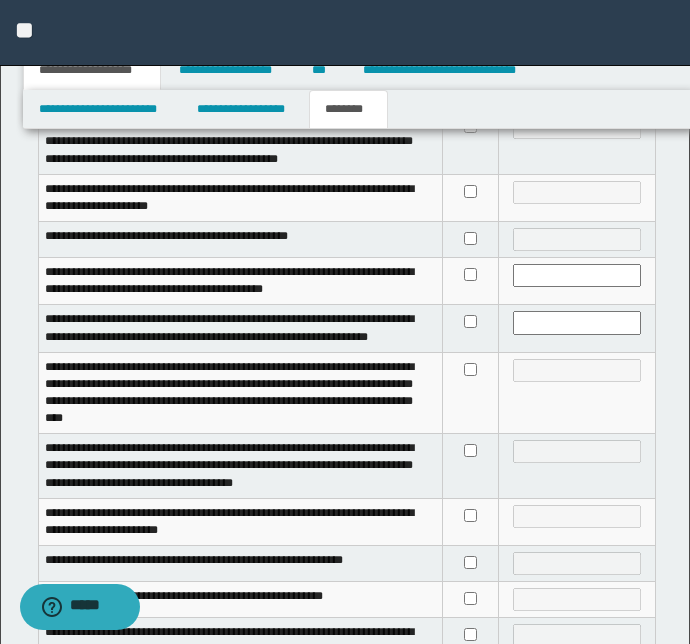 click at bounding box center (470, 466) 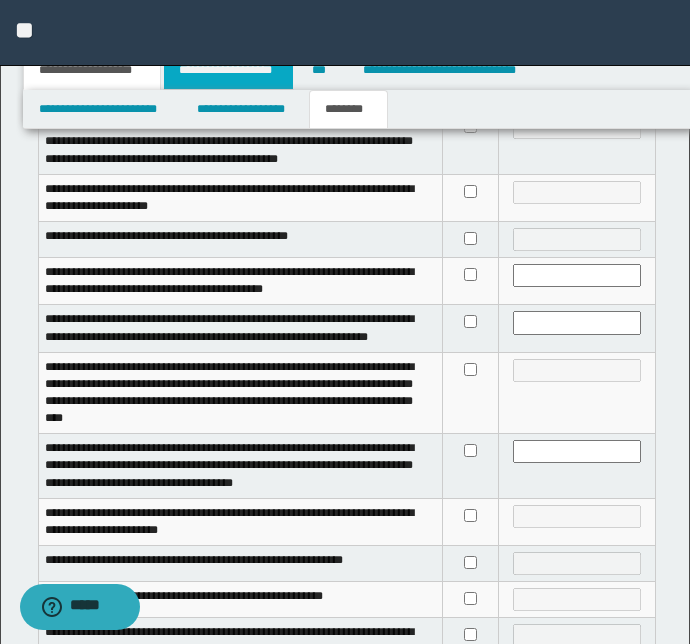 click on "**********" at bounding box center (228, 70) 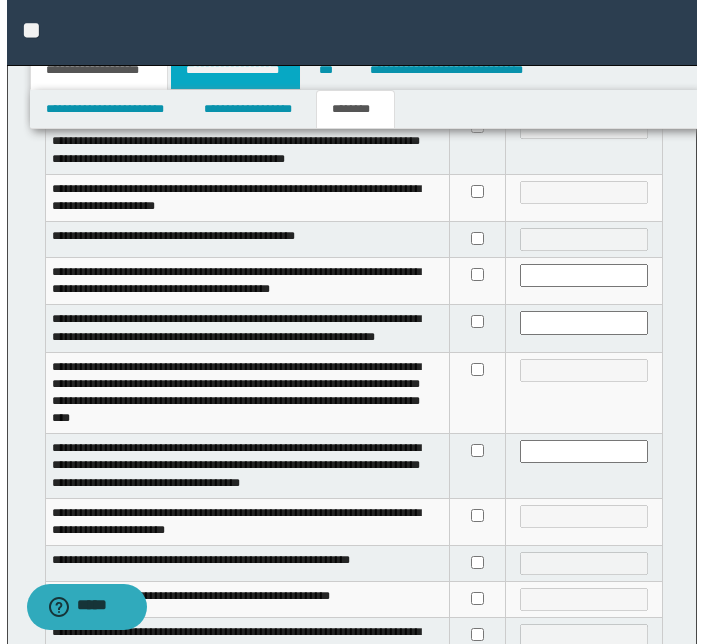 scroll, scrollTop: 0, scrollLeft: 0, axis: both 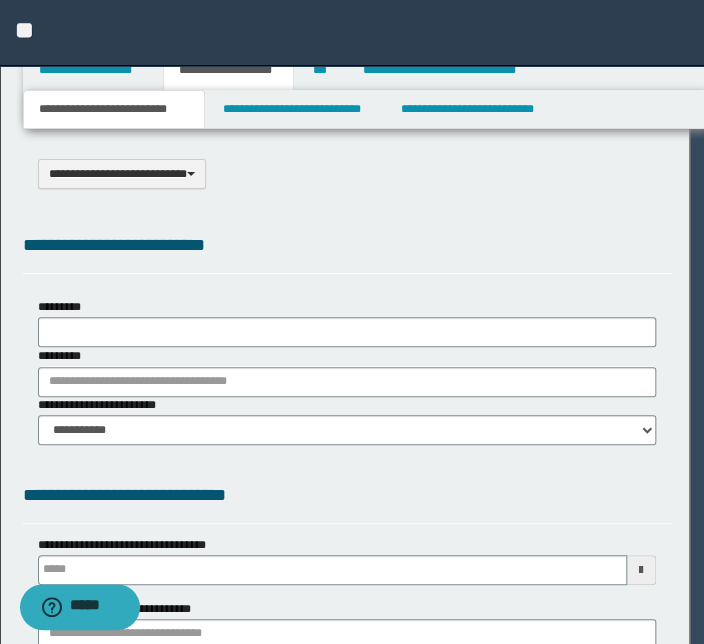 select on "*" 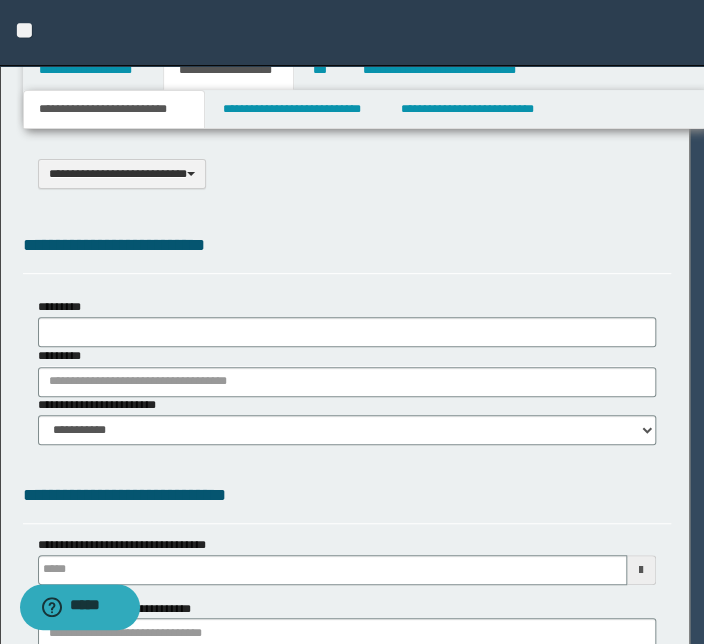 scroll, scrollTop: 0, scrollLeft: 0, axis: both 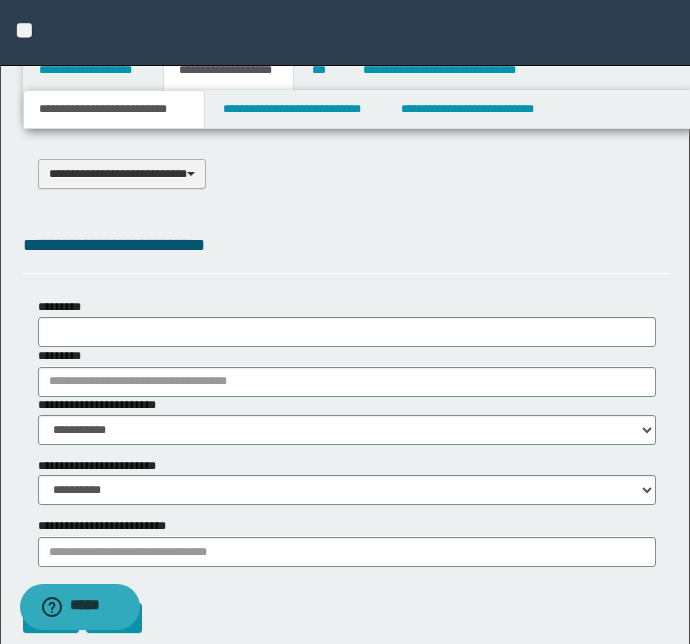 click at bounding box center [191, 174] 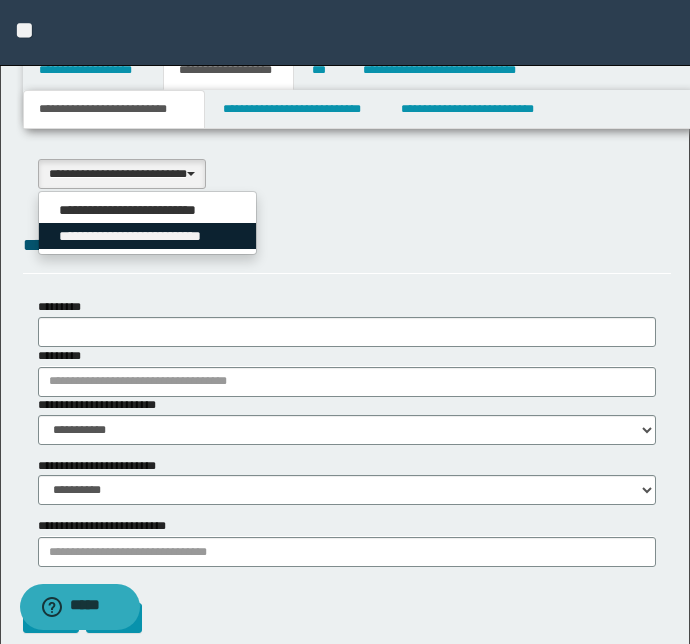 click on "**********" at bounding box center (148, 236) 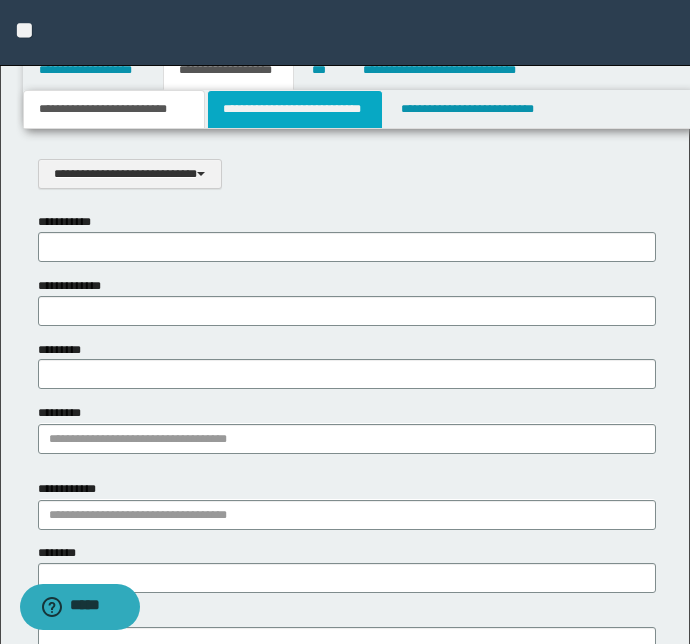 click on "**********" at bounding box center (294, 109) 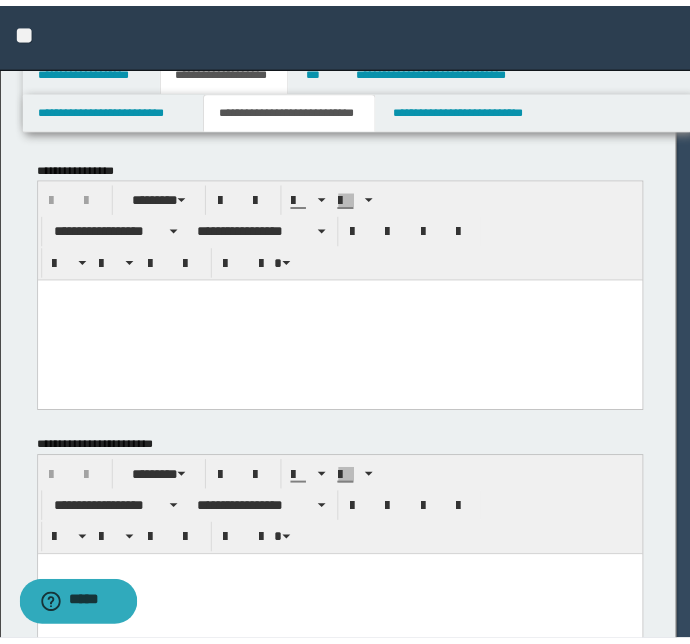 scroll, scrollTop: 0, scrollLeft: 0, axis: both 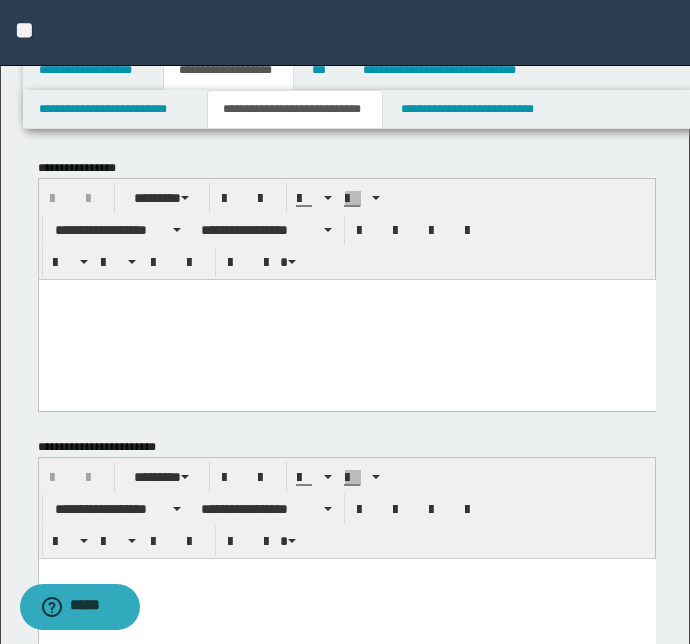 click at bounding box center (346, 319) 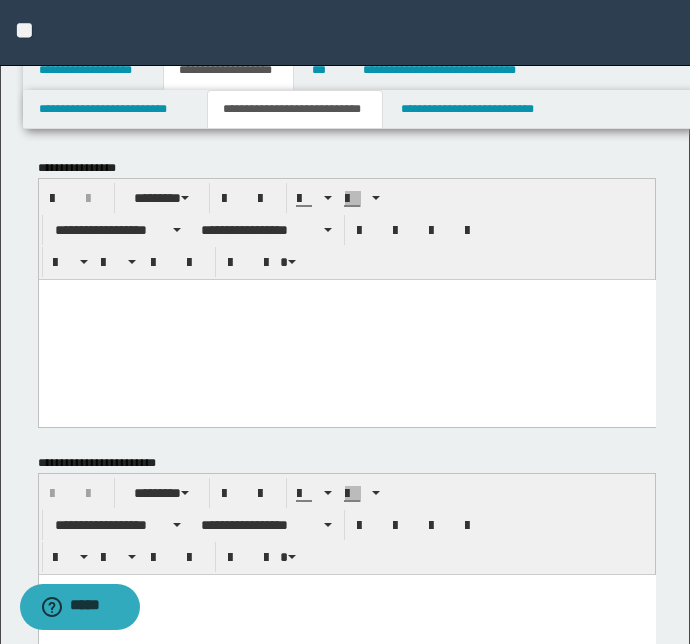 paste 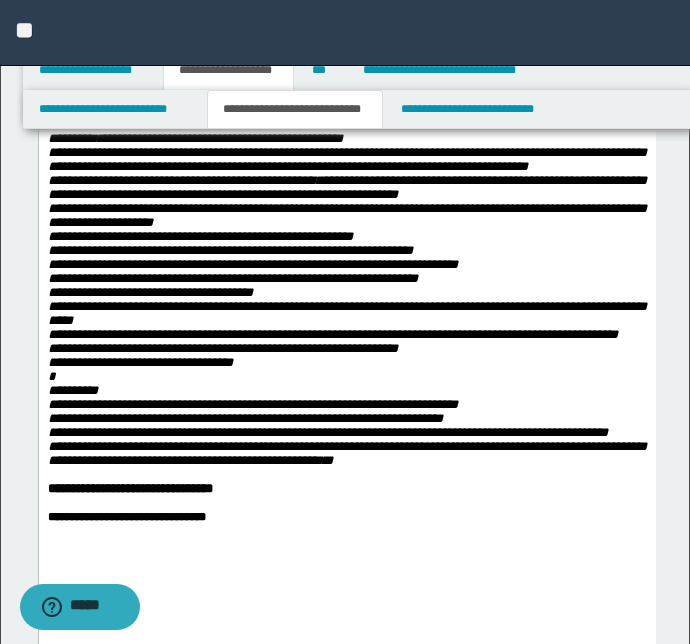 click on "**********" at bounding box center [346, 314] 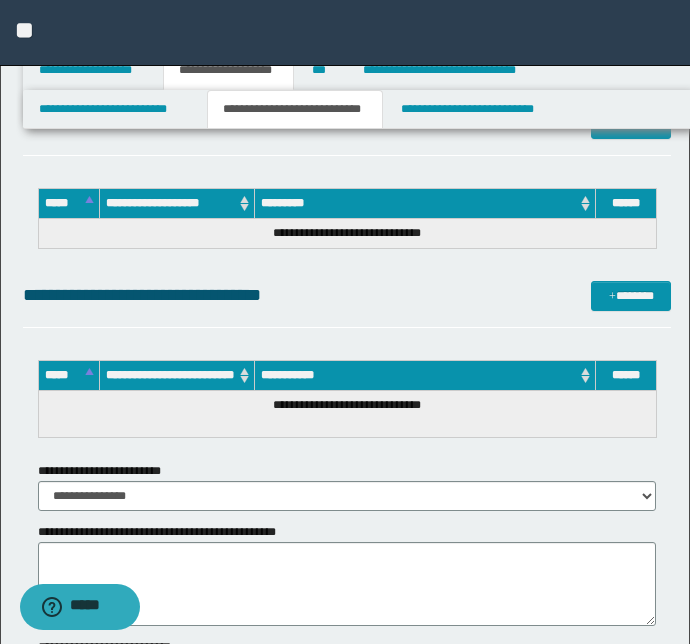 scroll, scrollTop: 3360, scrollLeft: 0, axis: vertical 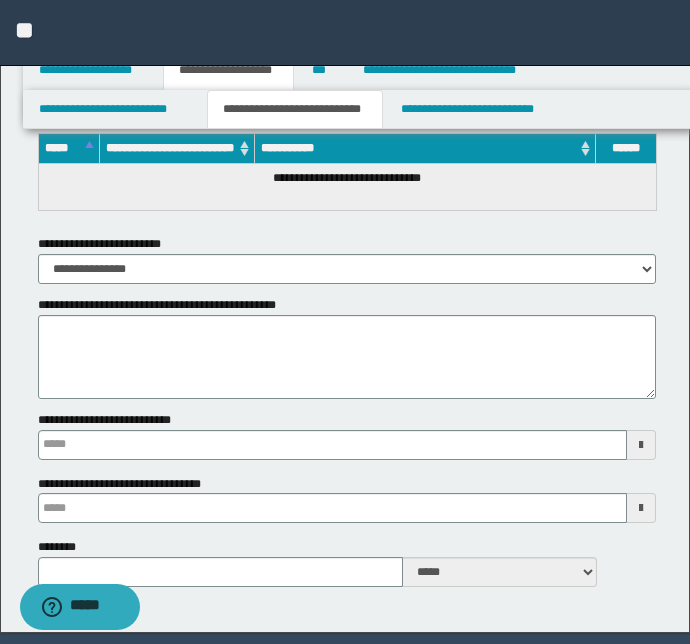 type 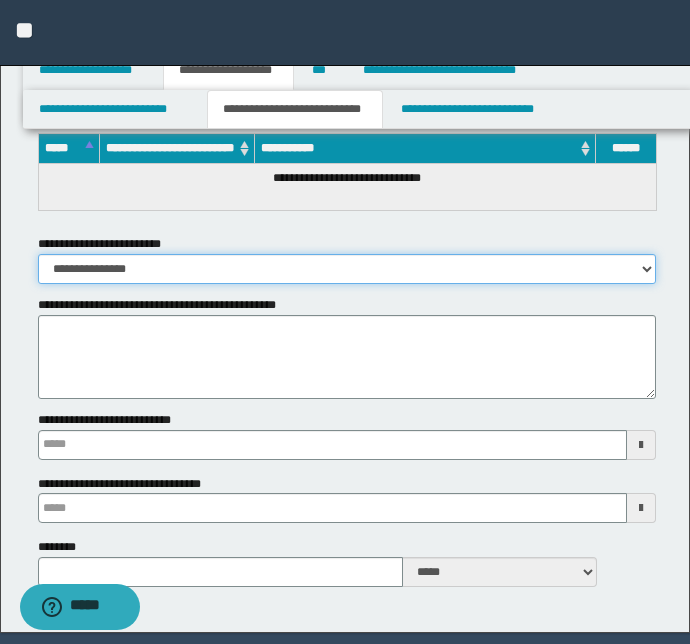 click on "**********" at bounding box center (347, 269) 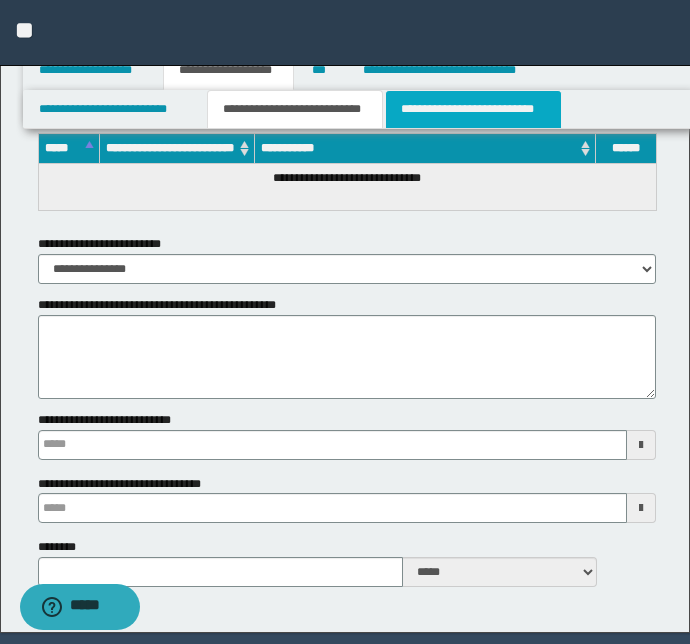 click on "**********" at bounding box center [473, 109] 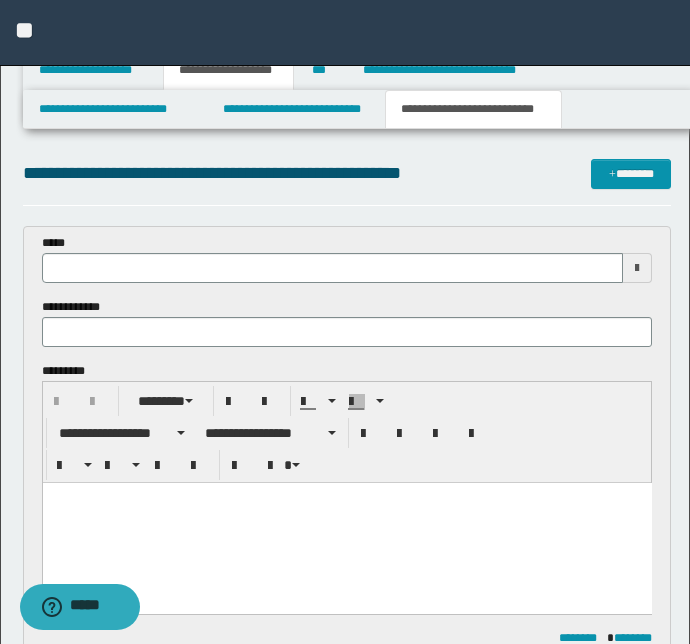 scroll, scrollTop: 0, scrollLeft: 0, axis: both 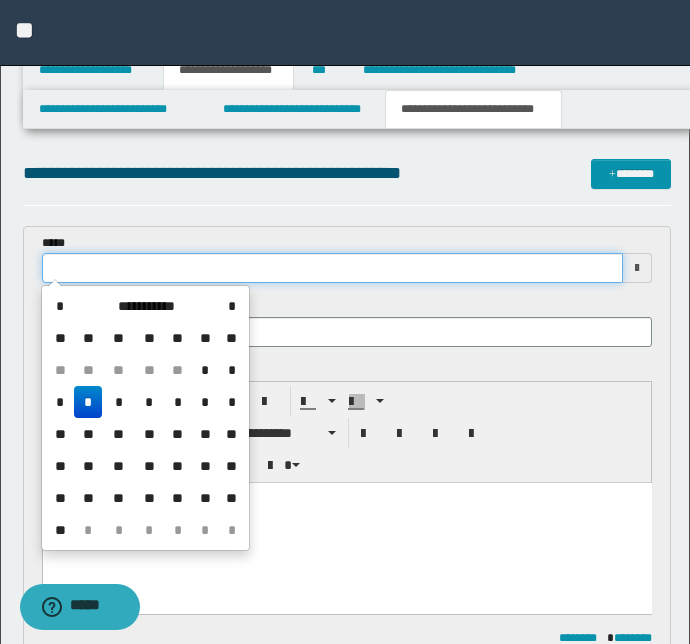 click at bounding box center [333, 268] 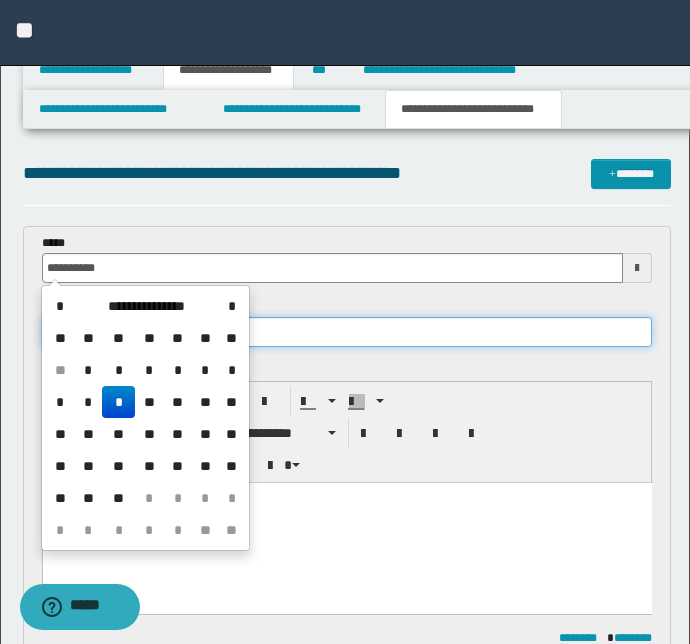 type on "**********" 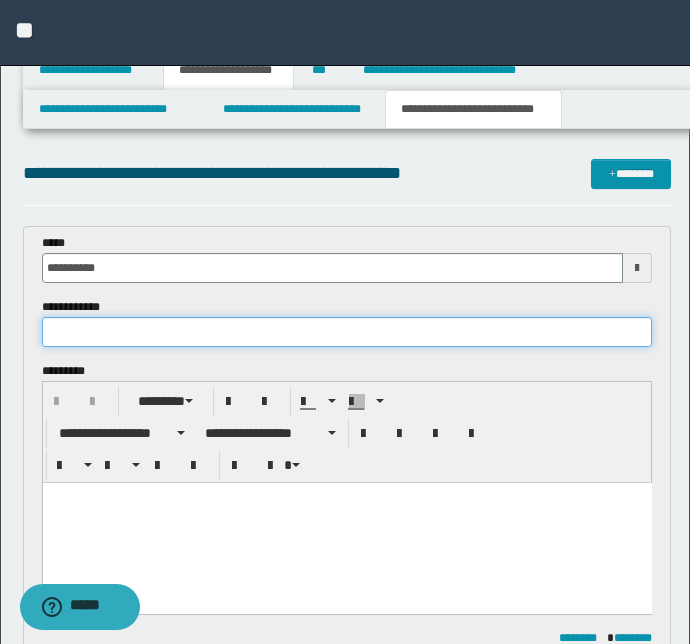 paste on "**********" 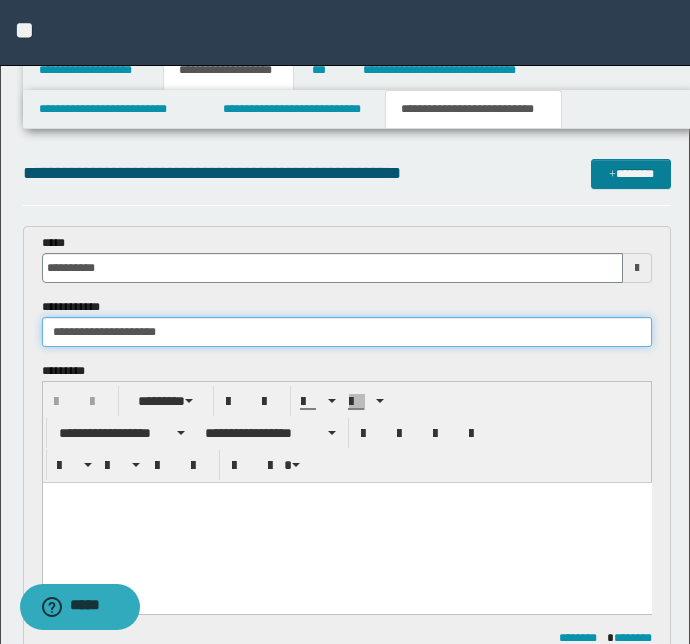 type on "**********" 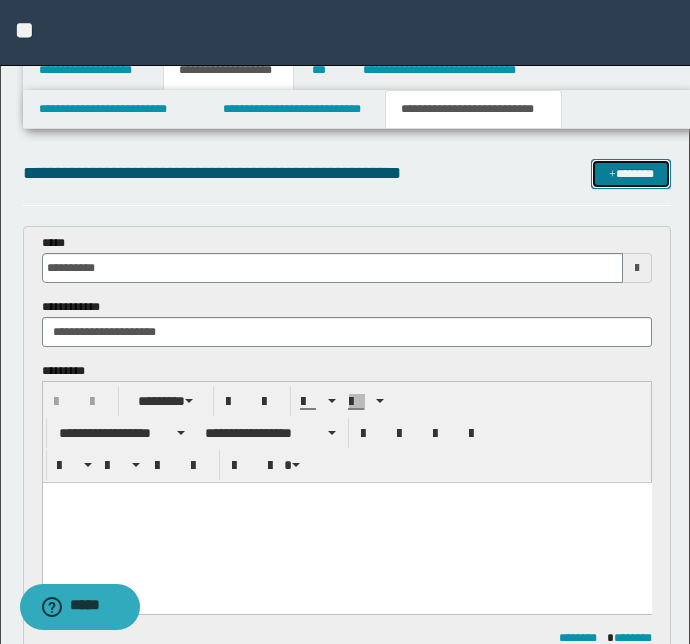 click on "*******" at bounding box center [631, 174] 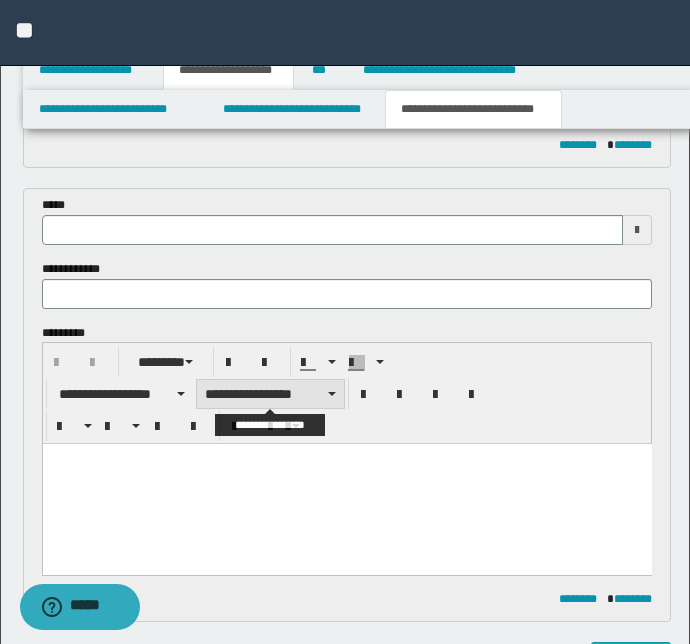 scroll, scrollTop: 425, scrollLeft: 0, axis: vertical 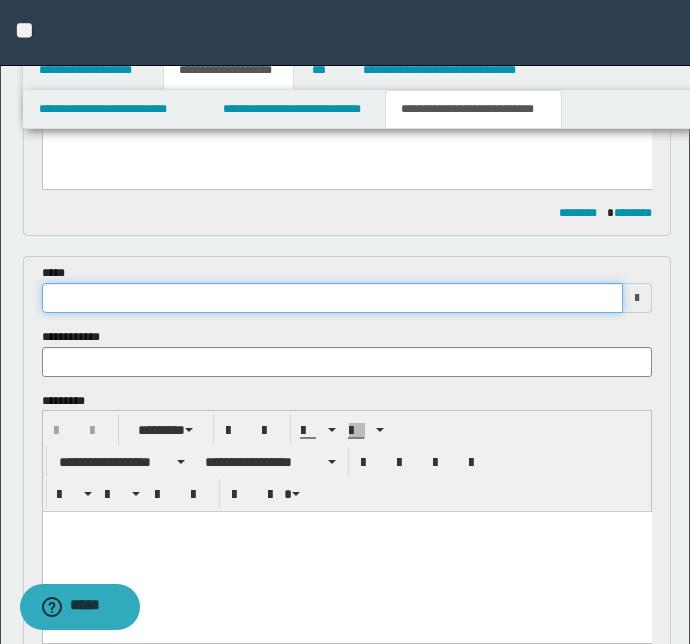 click at bounding box center (333, 298) 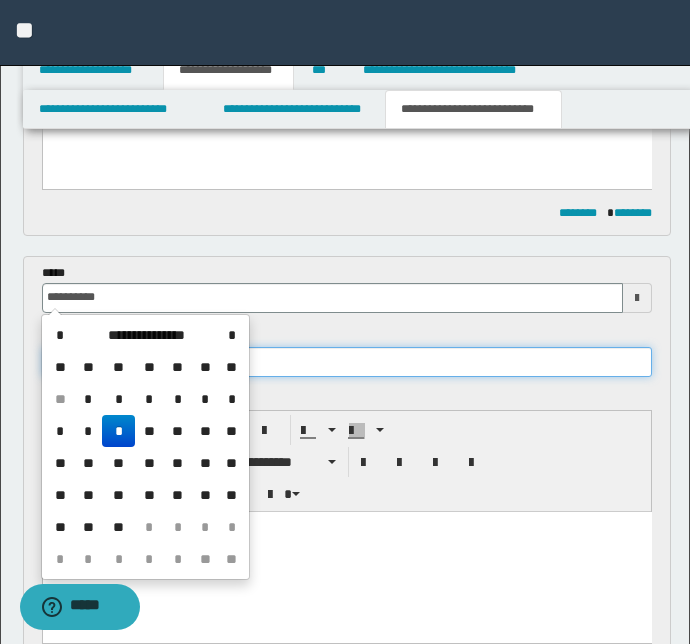 type on "**********" 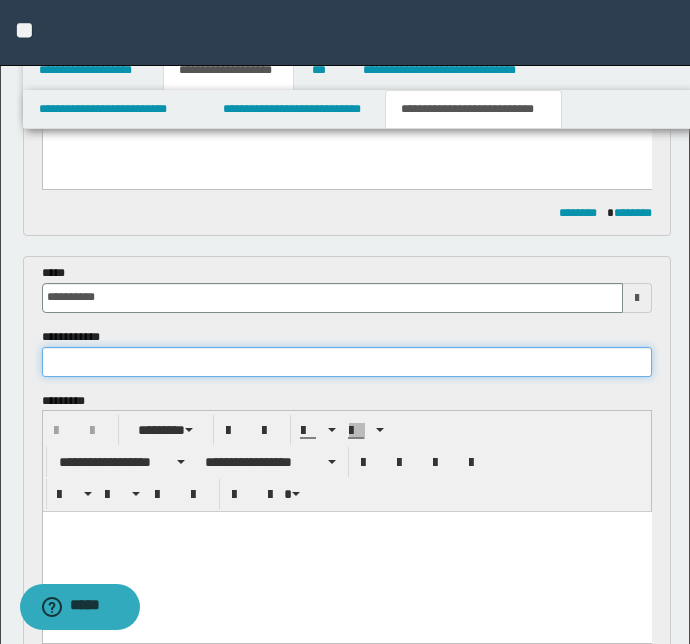 paste on "**********" 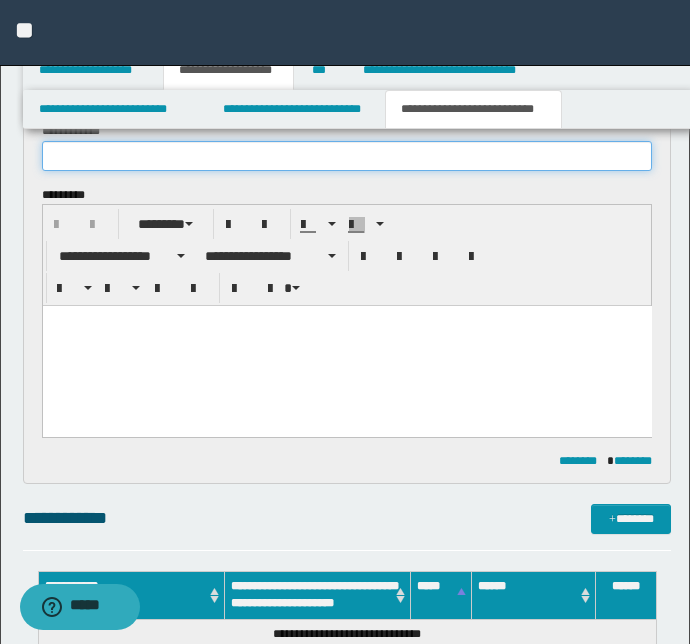 scroll, scrollTop: 636, scrollLeft: 0, axis: vertical 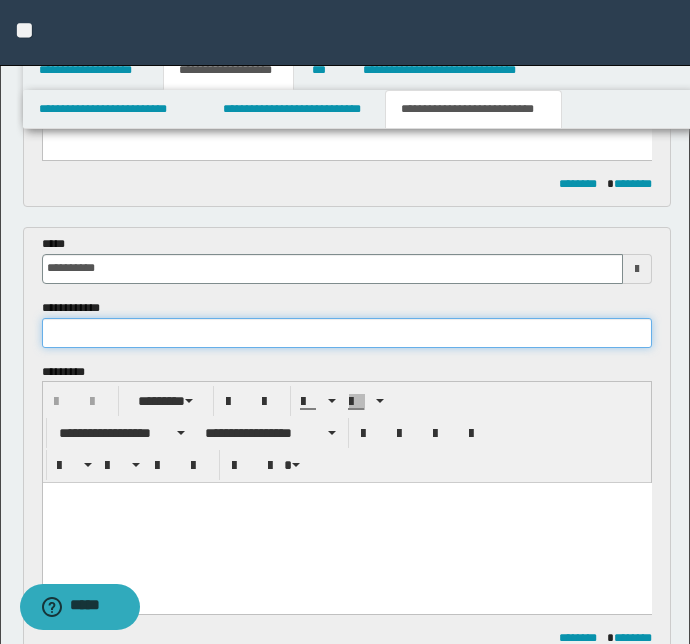 paste on "**********" 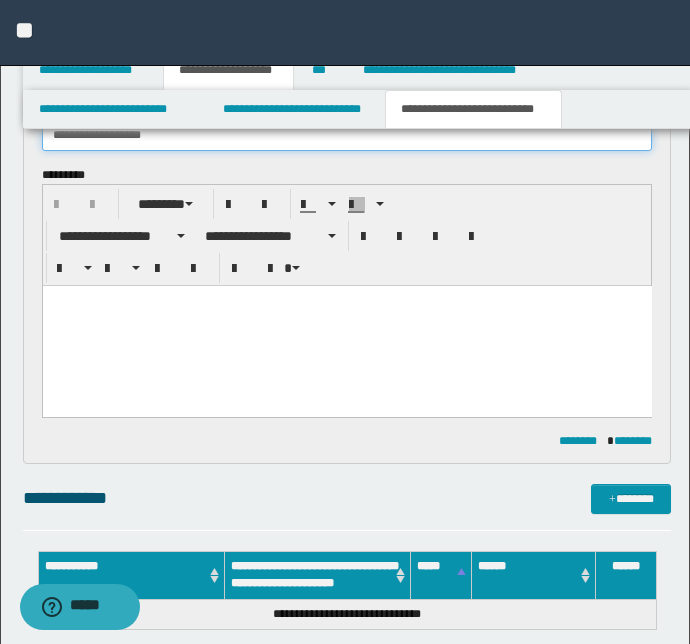 scroll, scrollTop: 818, scrollLeft: 0, axis: vertical 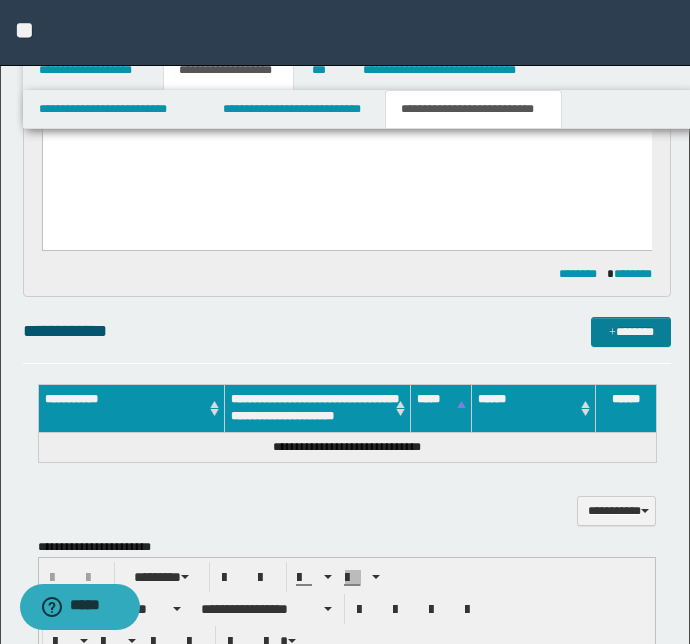 type on "**********" 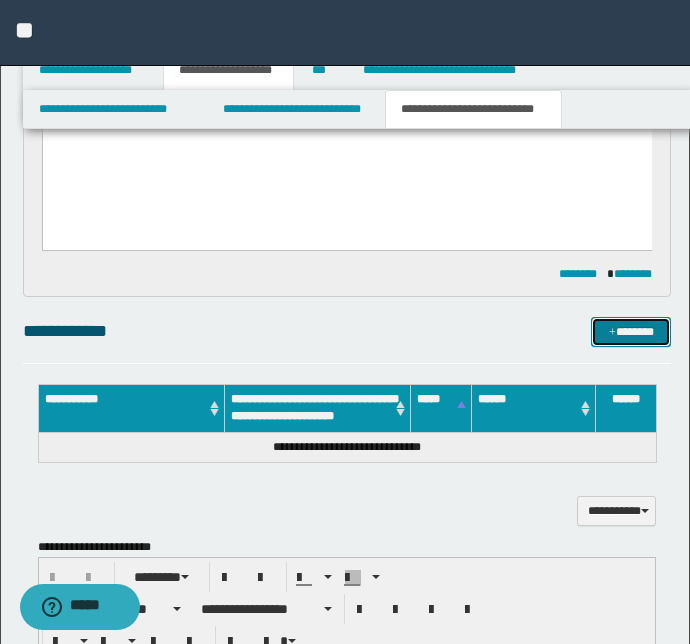 click on "*******" at bounding box center (631, 332) 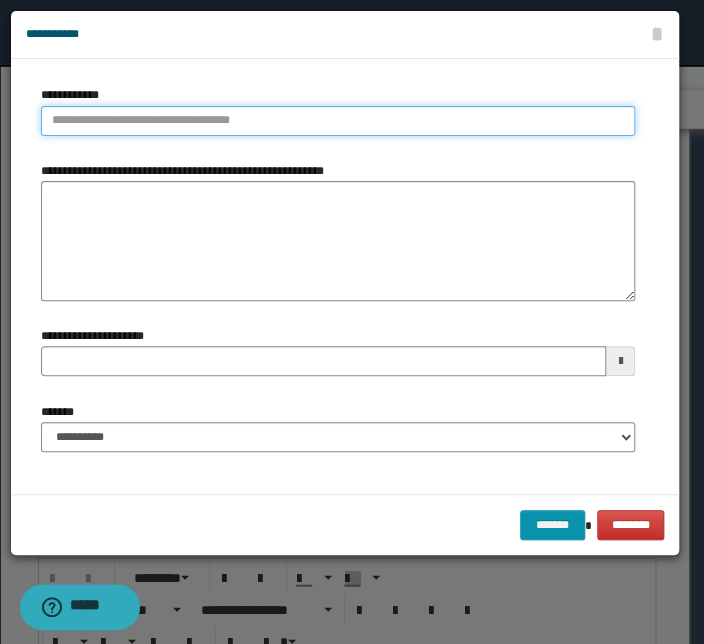 click on "**********" at bounding box center [338, 121] 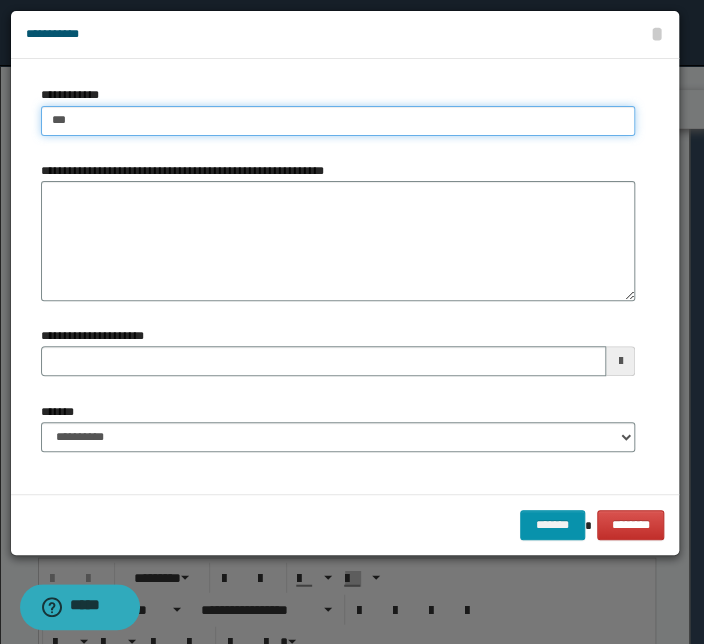 type on "****" 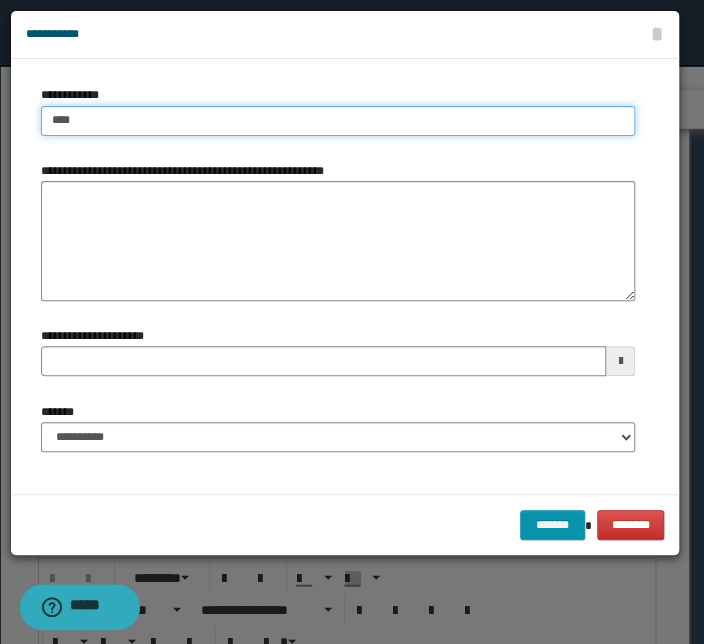 type on "****" 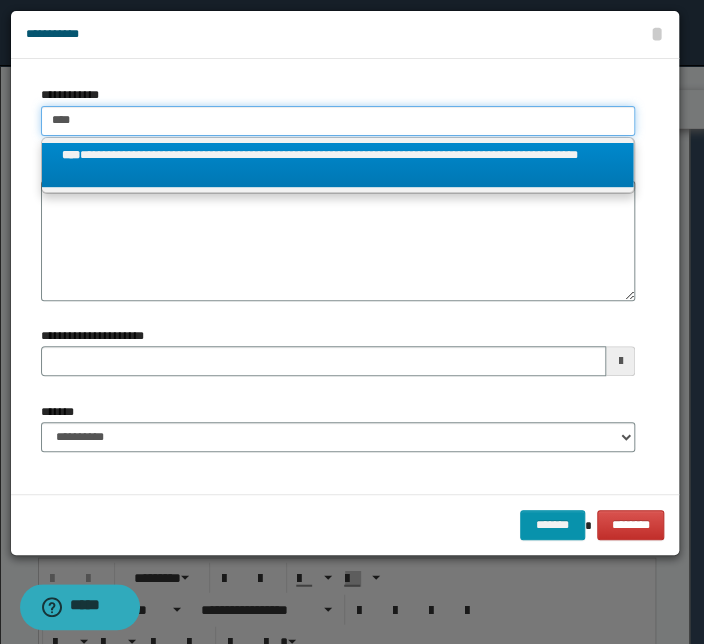 type on "****" 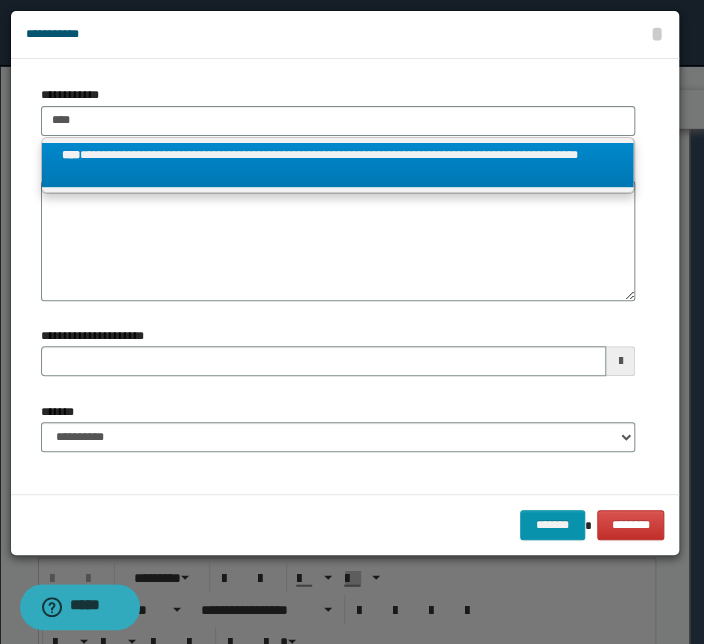 click on "**********" at bounding box center [337, 165] 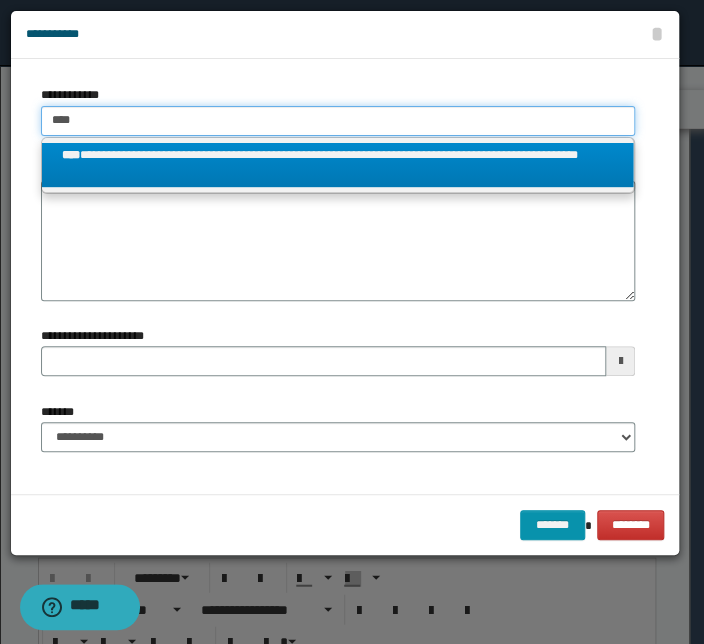 type 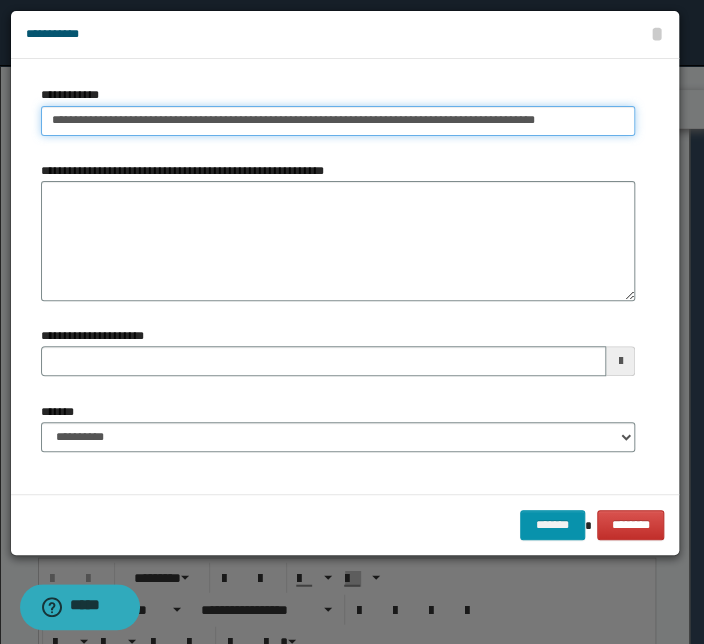 drag, startPoint x: 583, startPoint y: 120, endPoint x: -5, endPoint y: 130, distance: 588.085 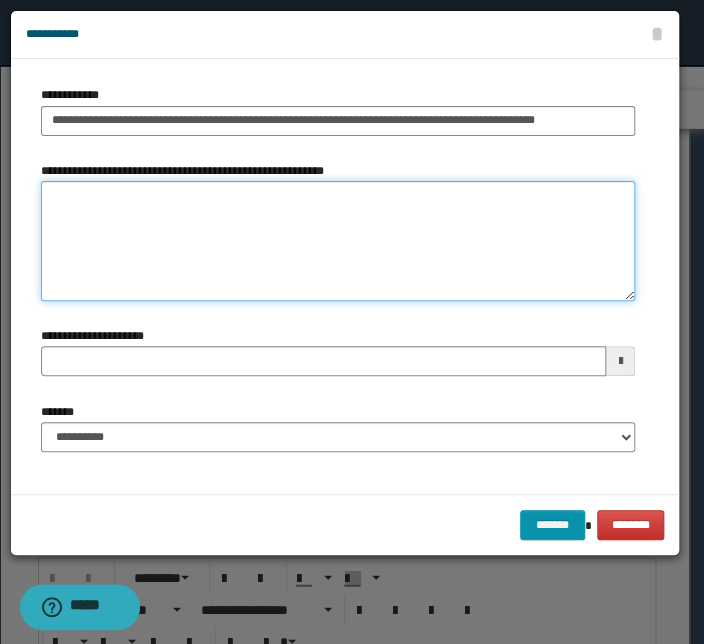 click on "**********" at bounding box center [338, 241] 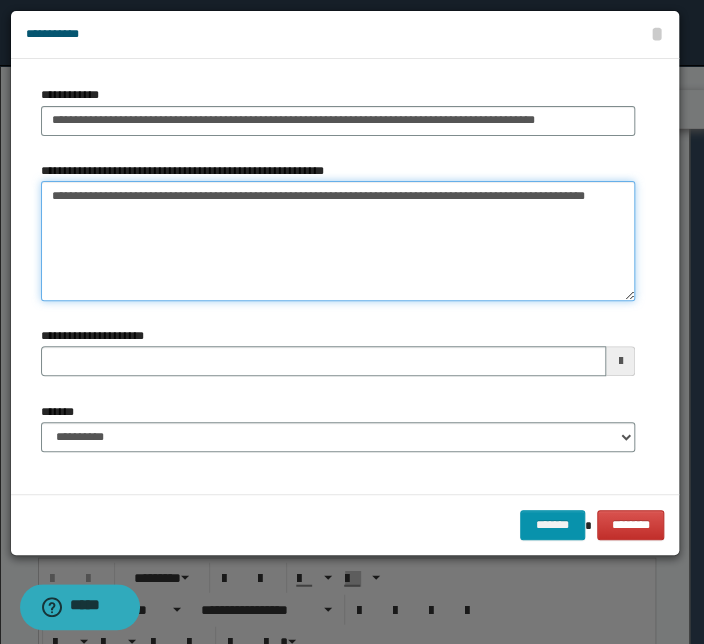 type on "**********" 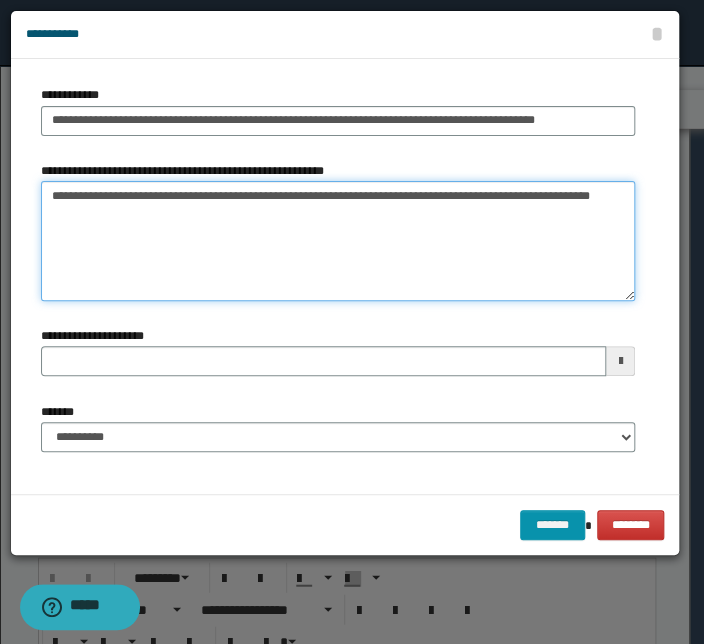 type 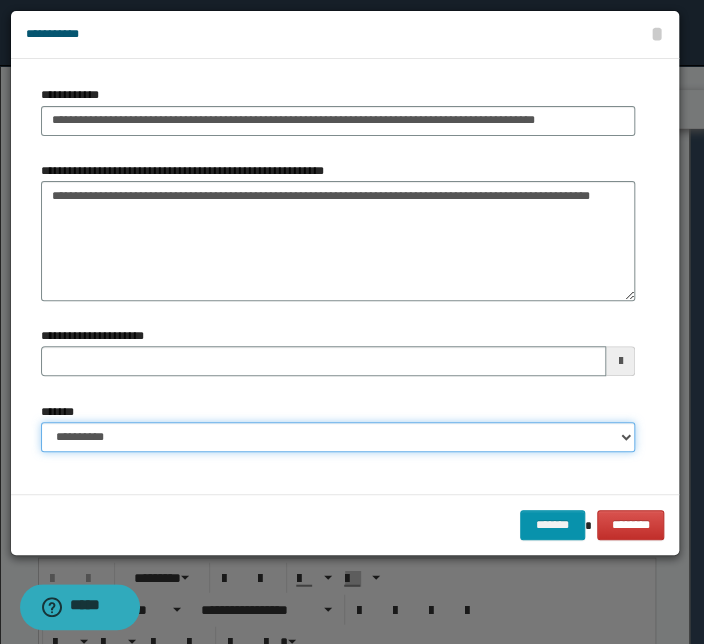 click on "**********" at bounding box center [338, 437] 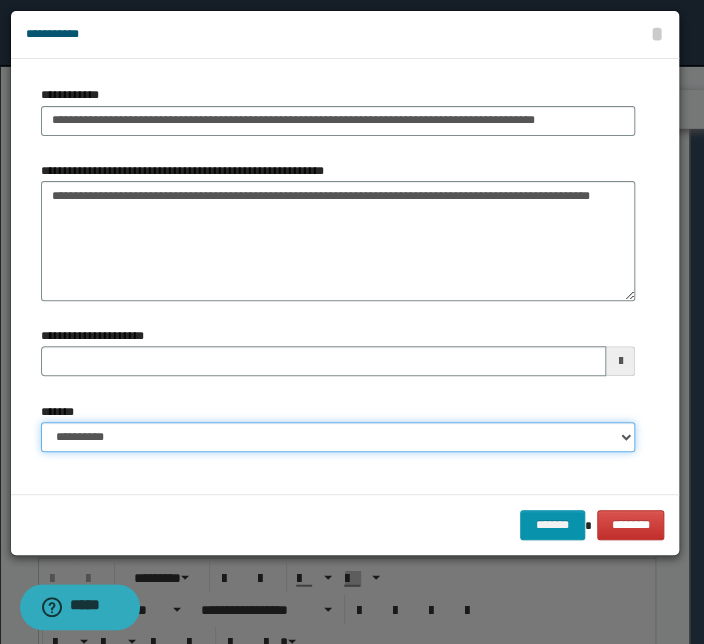 select on "*" 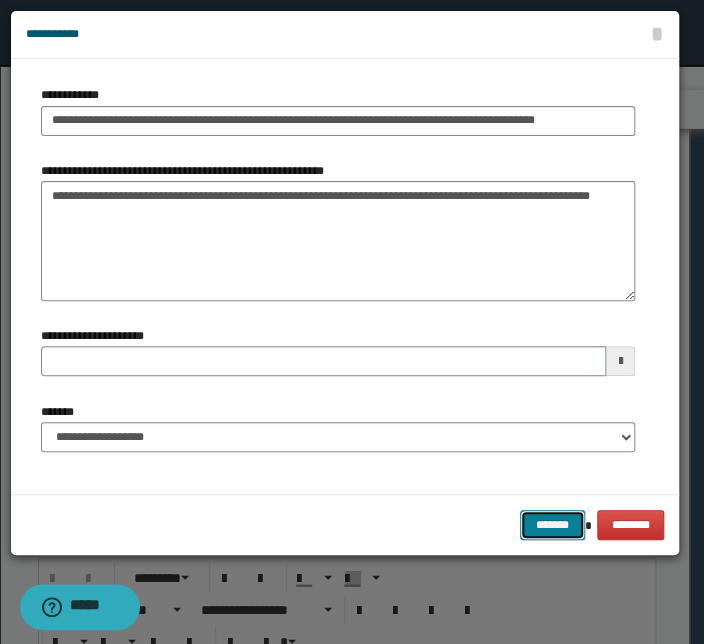 click on "*******" at bounding box center (552, 525) 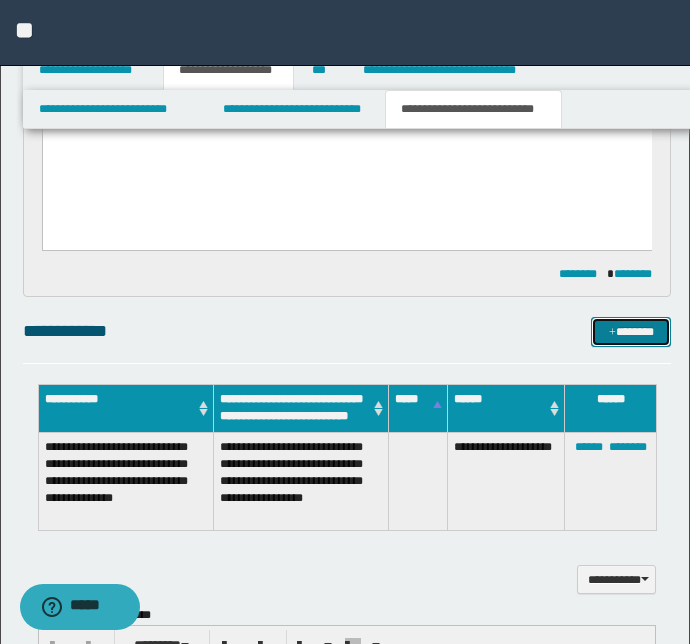 click at bounding box center [612, 333] 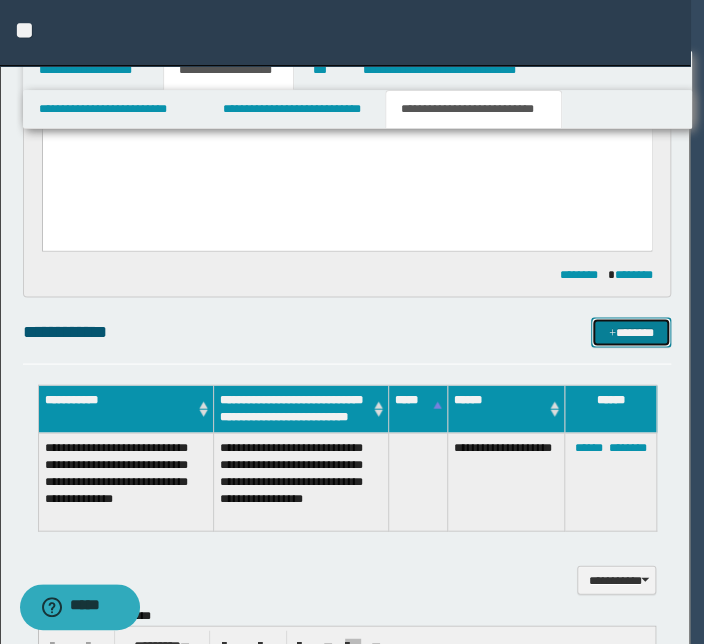 type 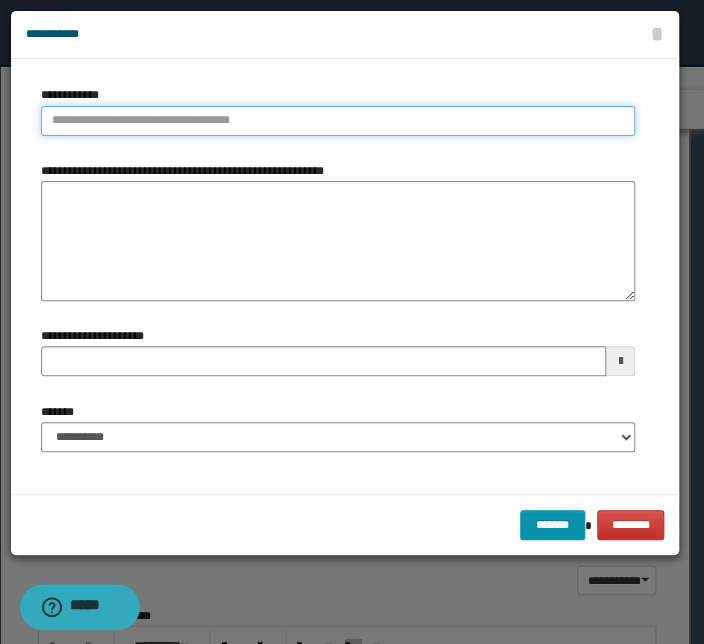 type on "**********" 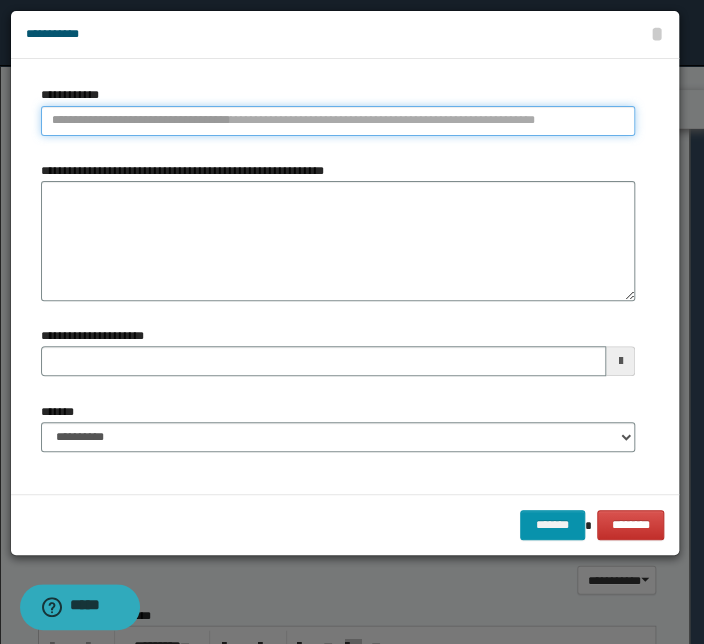 drag, startPoint x: 101, startPoint y: 120, endPoint x: 103, endPoint y: 137, distance: 17.117243 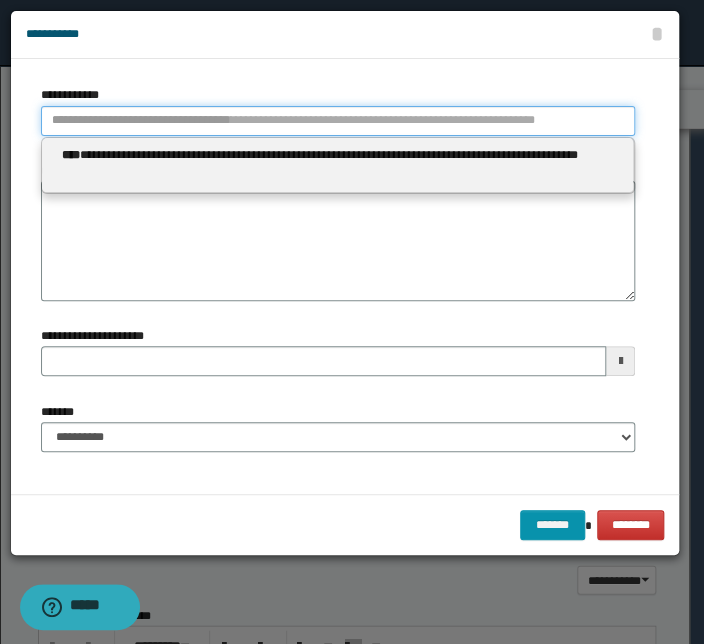 type 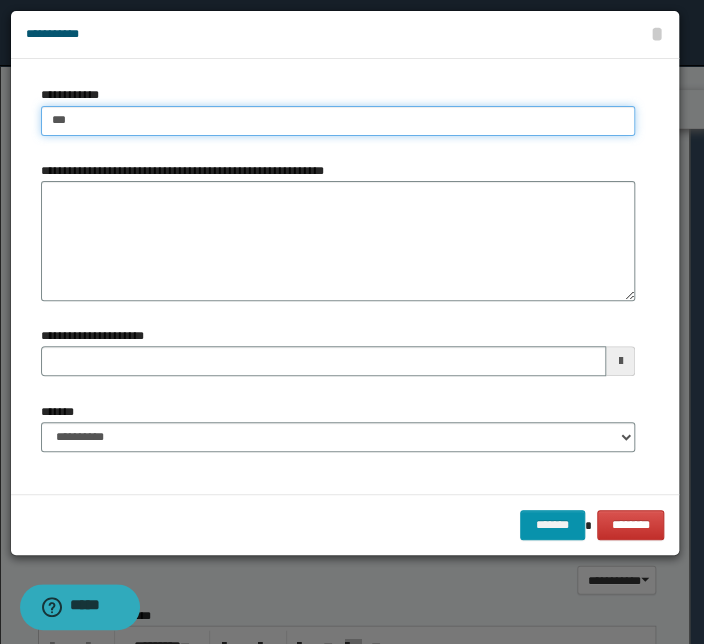 type on "****" 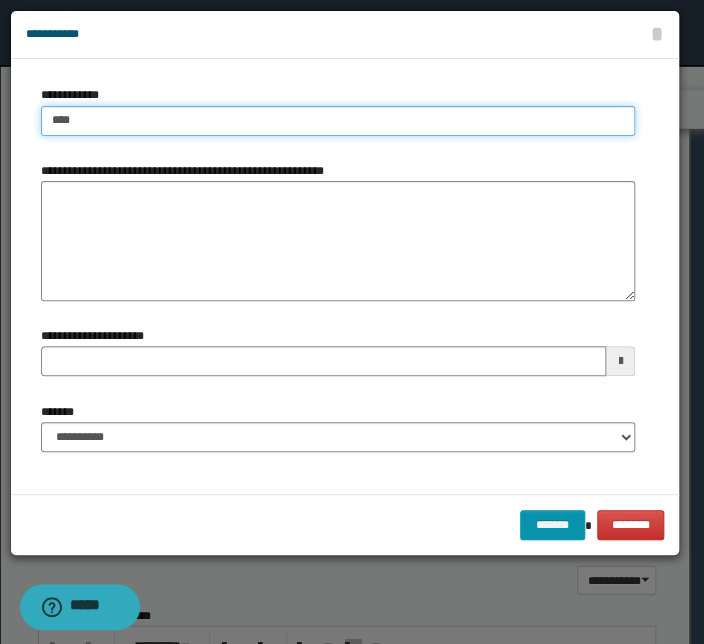 type on "****" 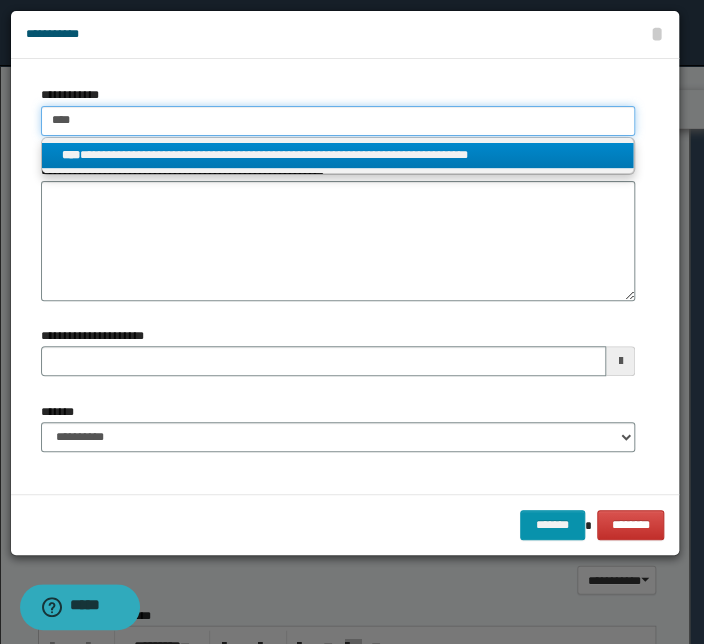 type on "****" 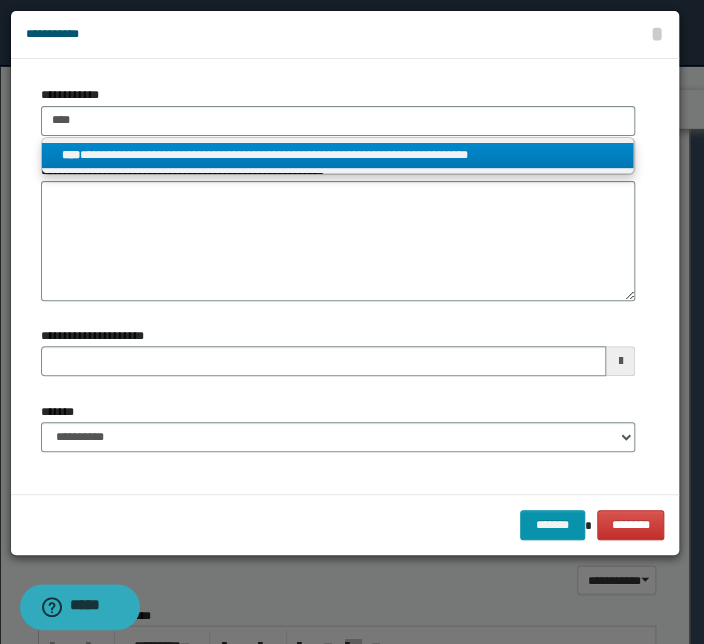 click on "**********" at bounding box center [337, 155] 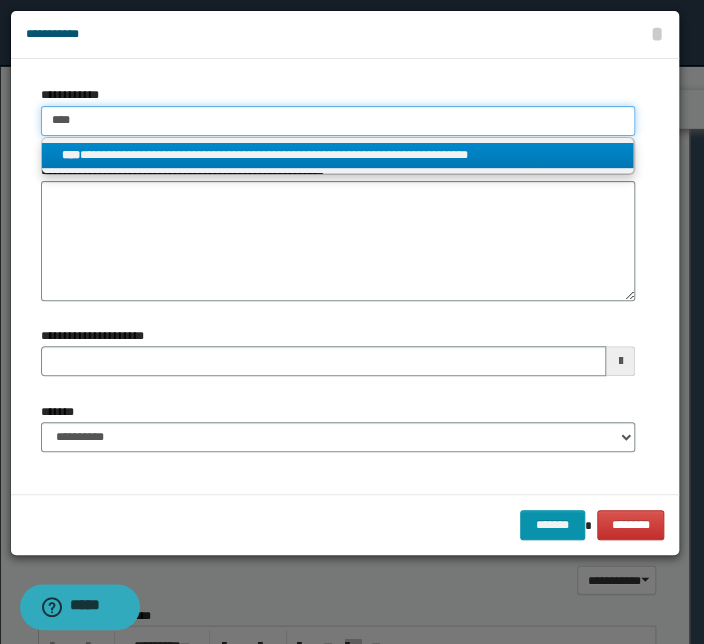 type 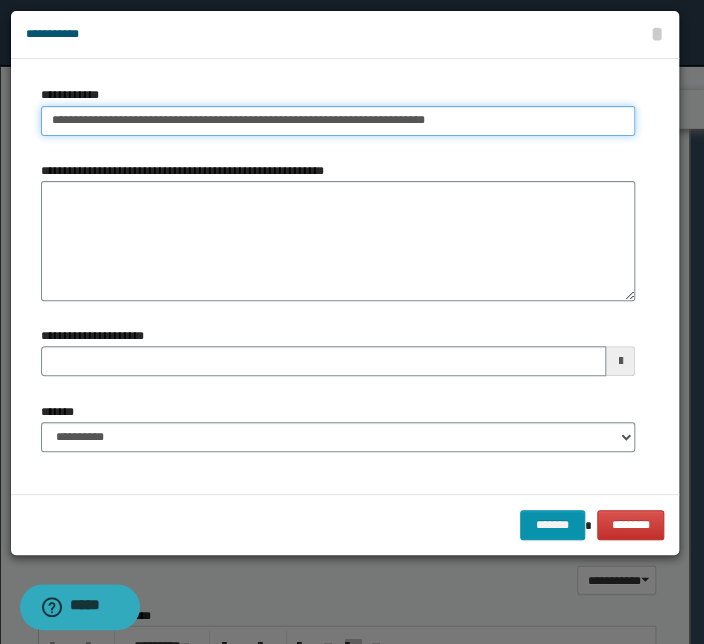 drag, startPoint x: 449, startPoint y: 120, endPoint x: -40, endPoint y: 110, distance: 489.10223 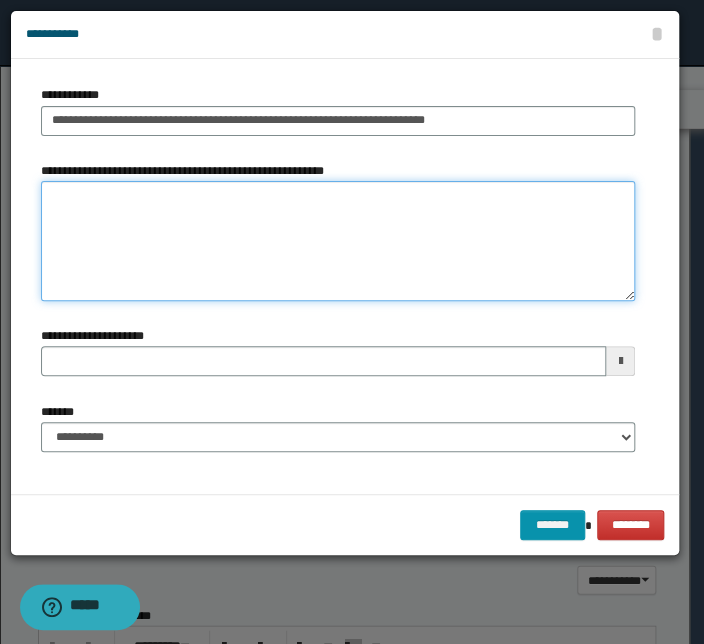 click on "**********" at bounding box center [338, 241] 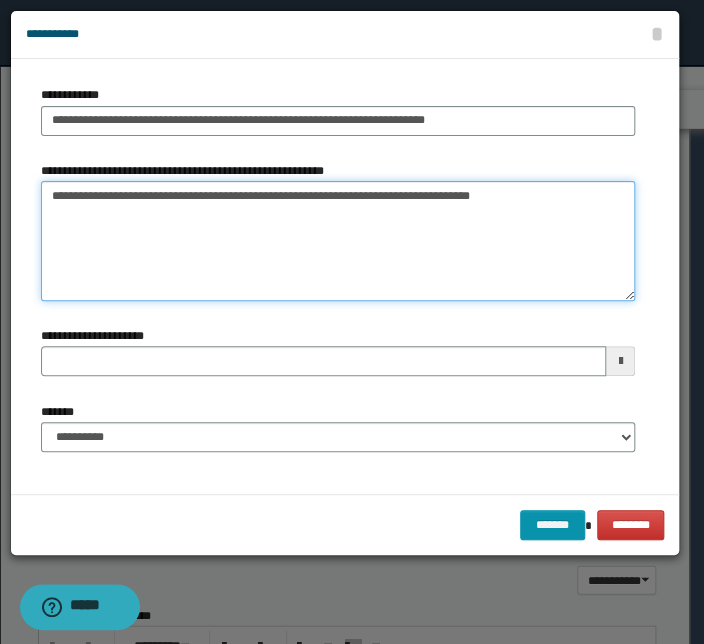 type on "**********" 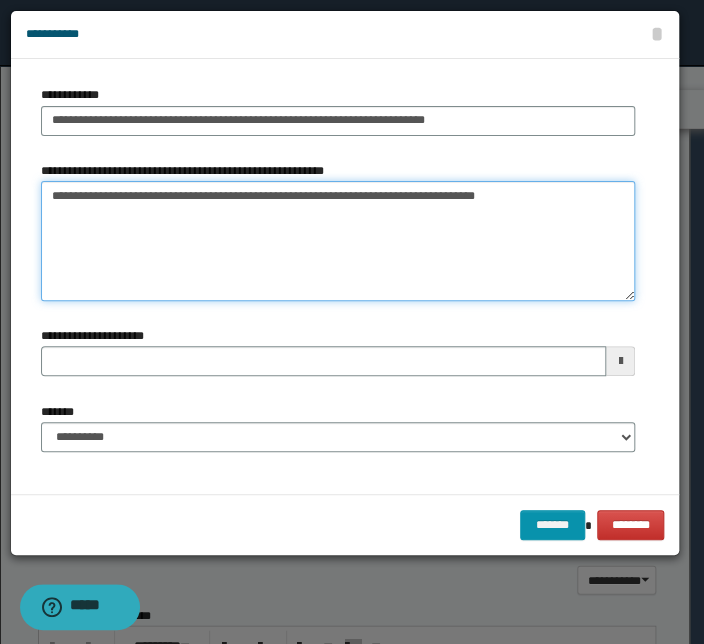 type 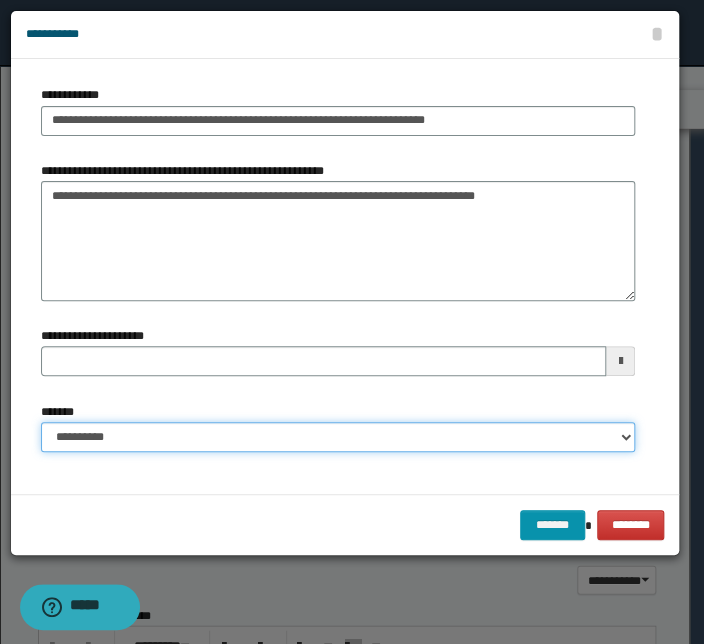 click on "**********" at bounding box center (338, 437) 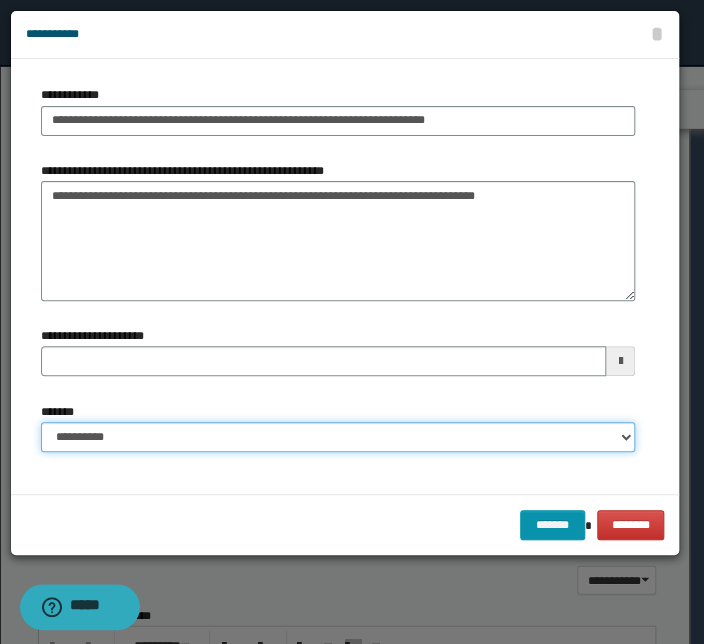 select on "*" 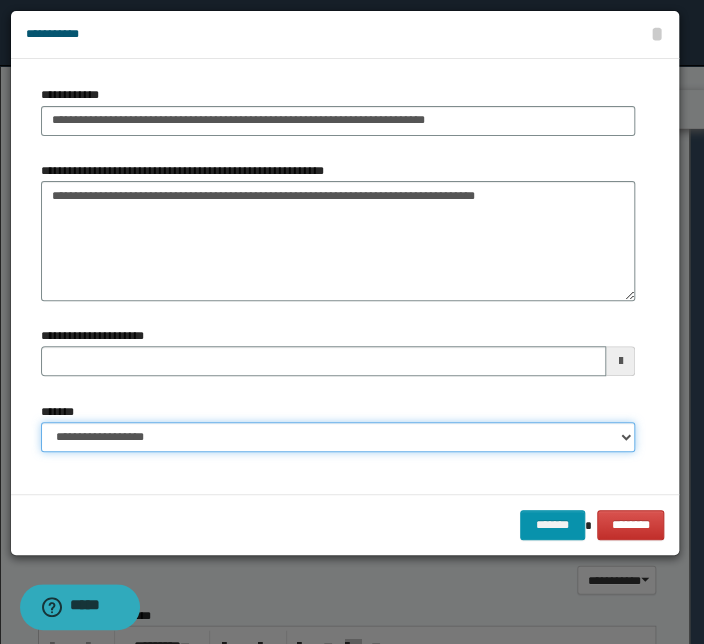 type 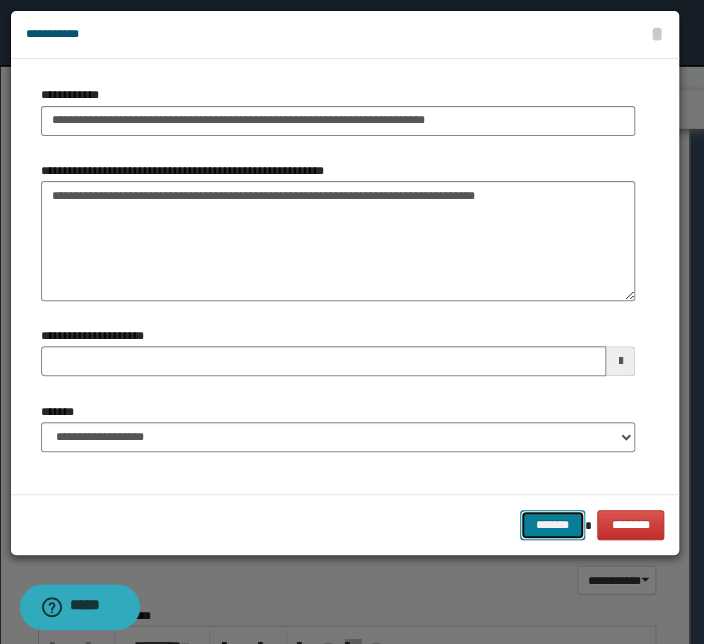 click on "*******" at bounding box center [552, 525] 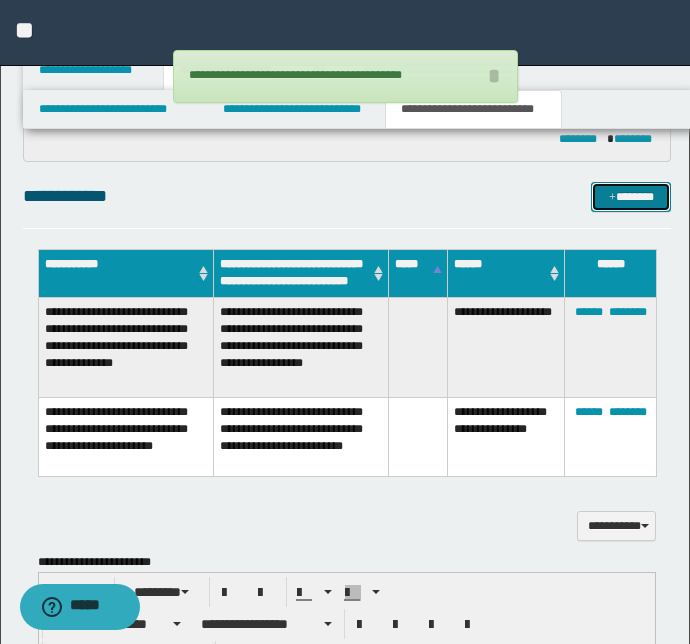 scroll, scrollTop: 1000, scrollLeft: 0, axis: vertical 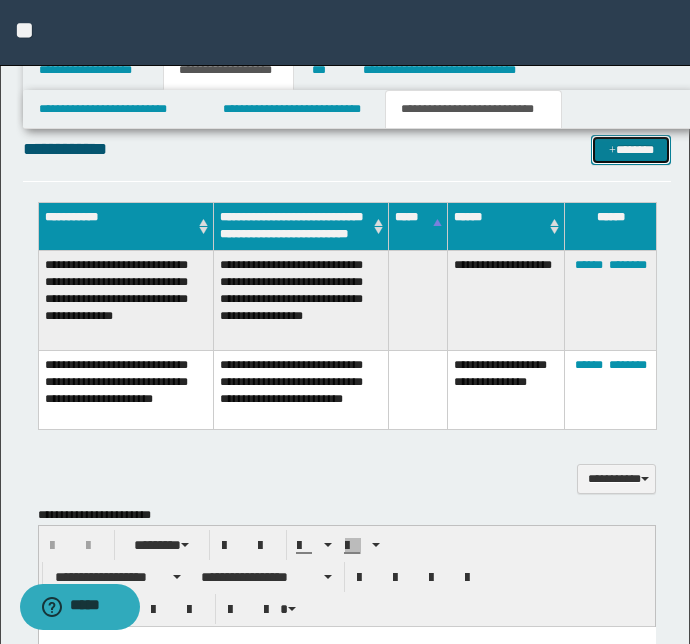 click on "*******" at bounding box center [631, 150] 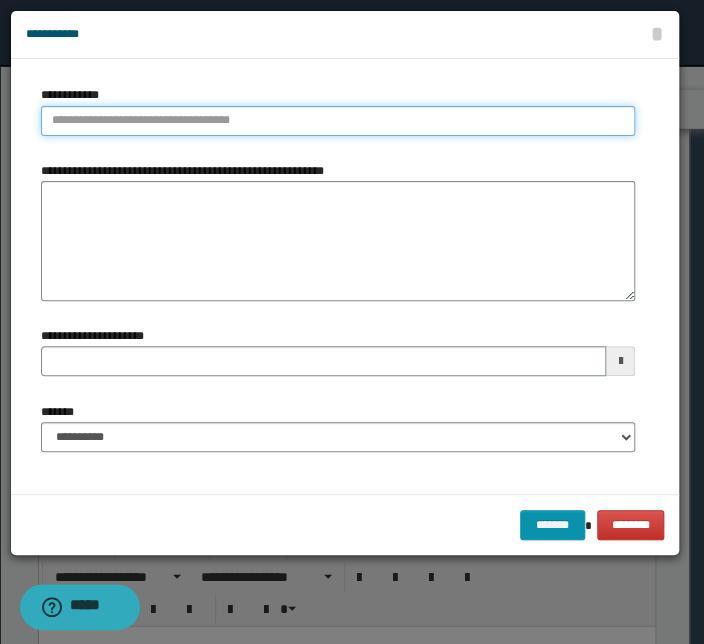 type on "**********" 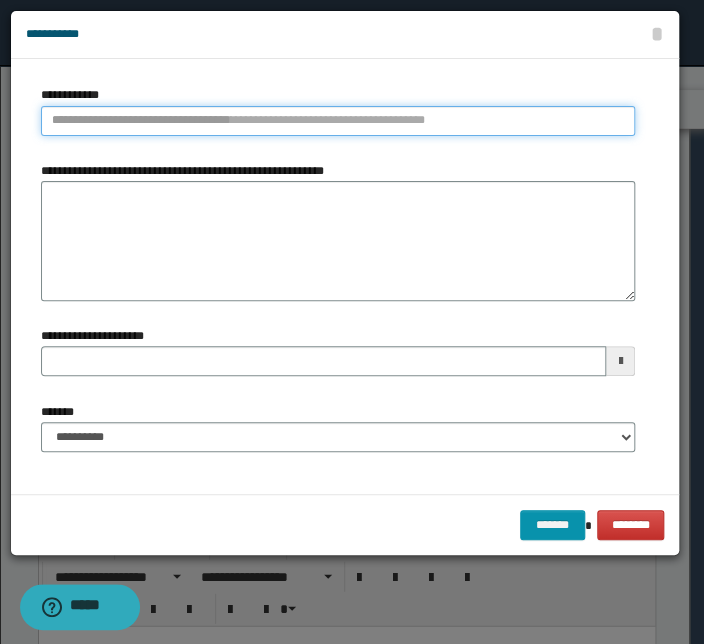 click on "**********" at bounding box center (338, 121) 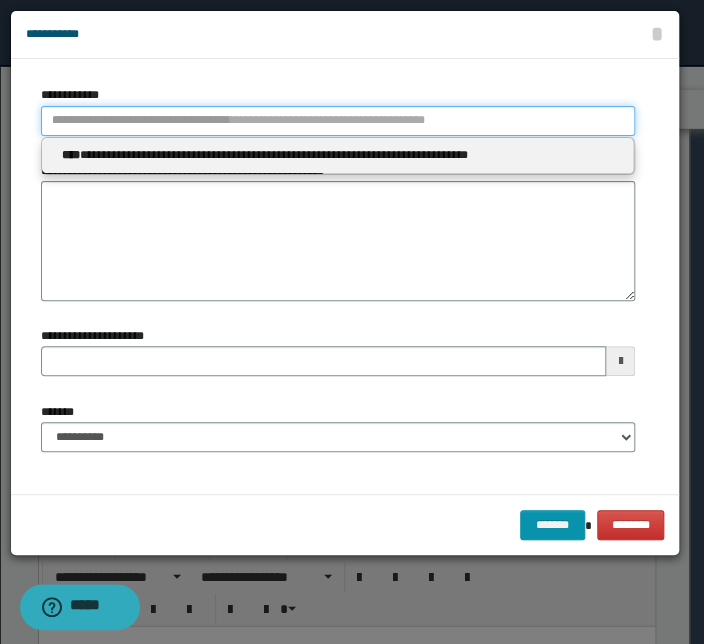 type 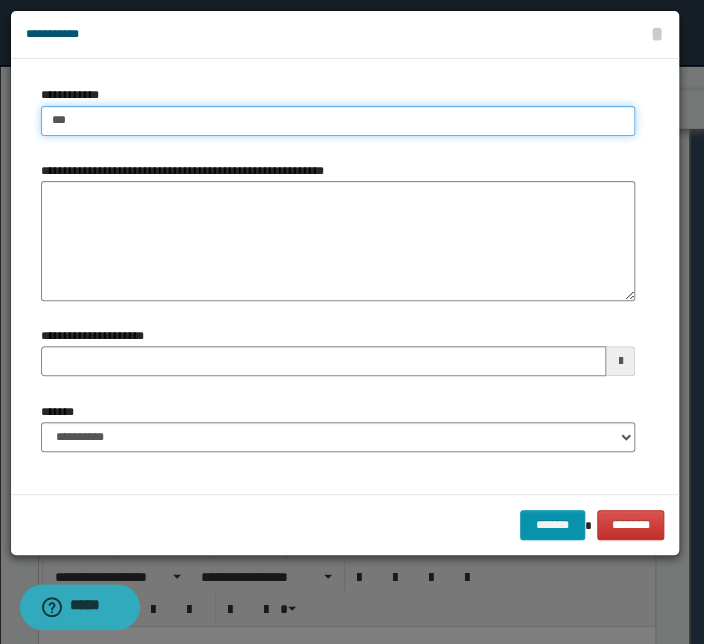 type on "****" 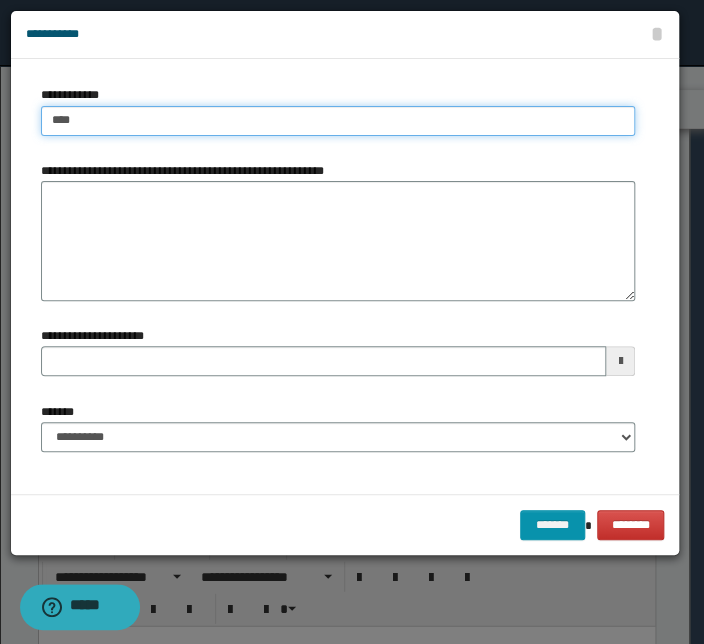 type on "****" 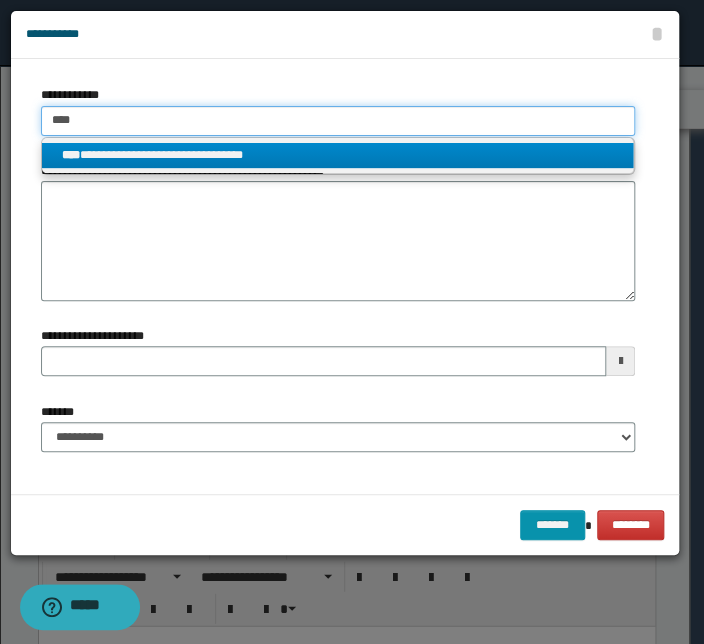 type on "****" 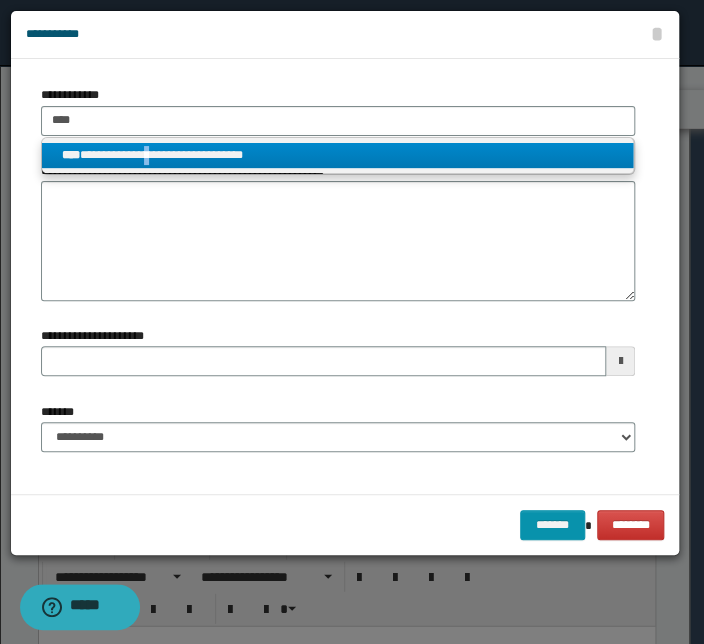 click on "**********" at bounding box center (337, 155) 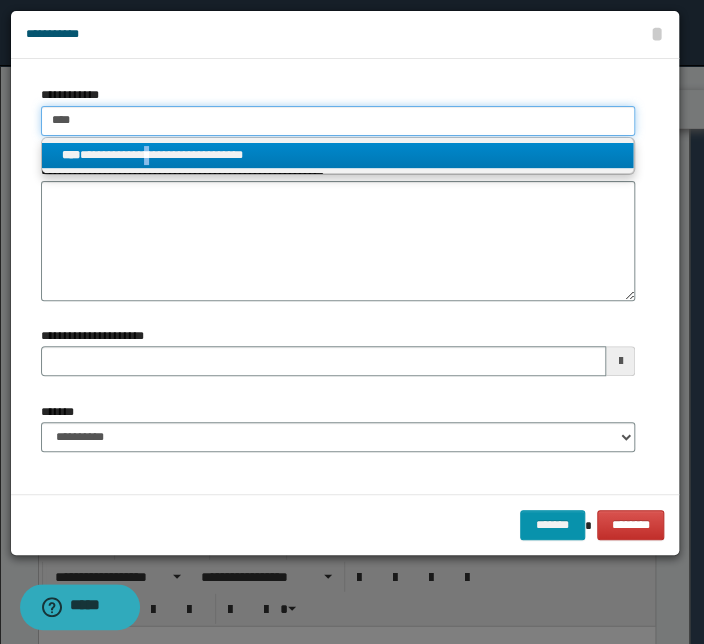 type 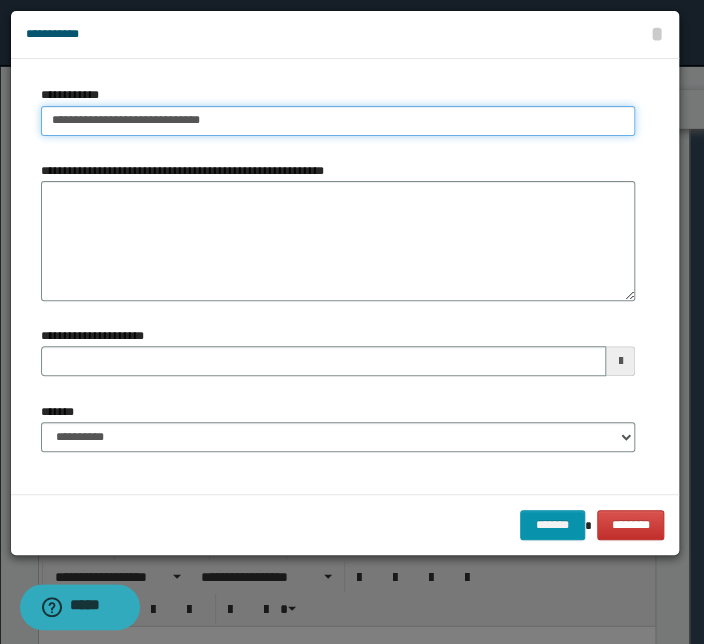 drag, startPoint x: 213, startPoint y: 114, endPoint x: -171, endPoint y: 120, distance: 384.04688 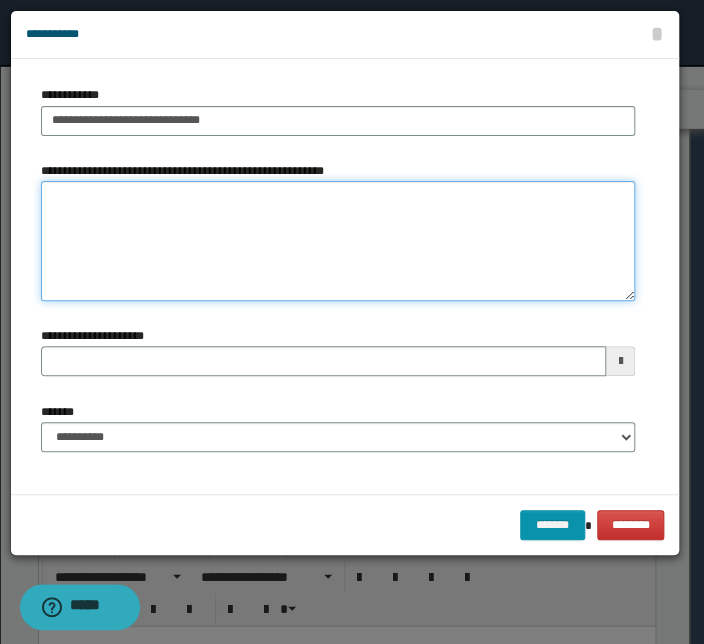 click on "**********" at bounding box center (338, 241) 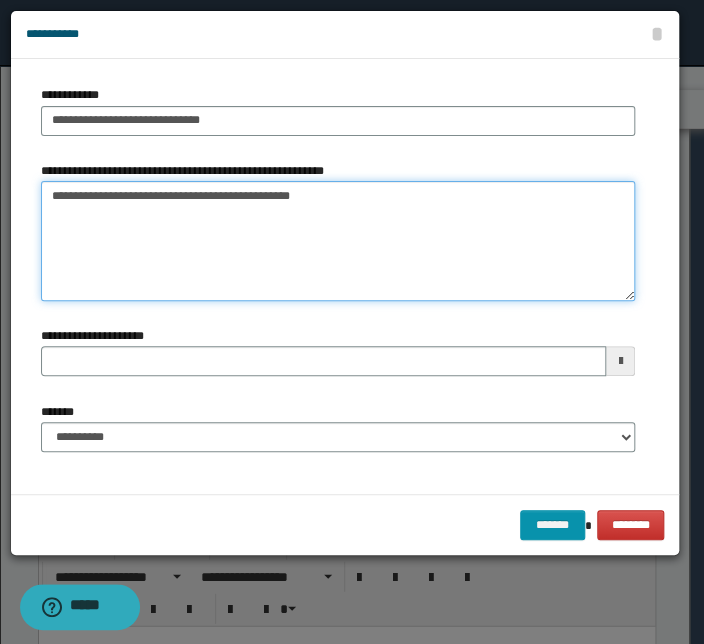 type on "**********" 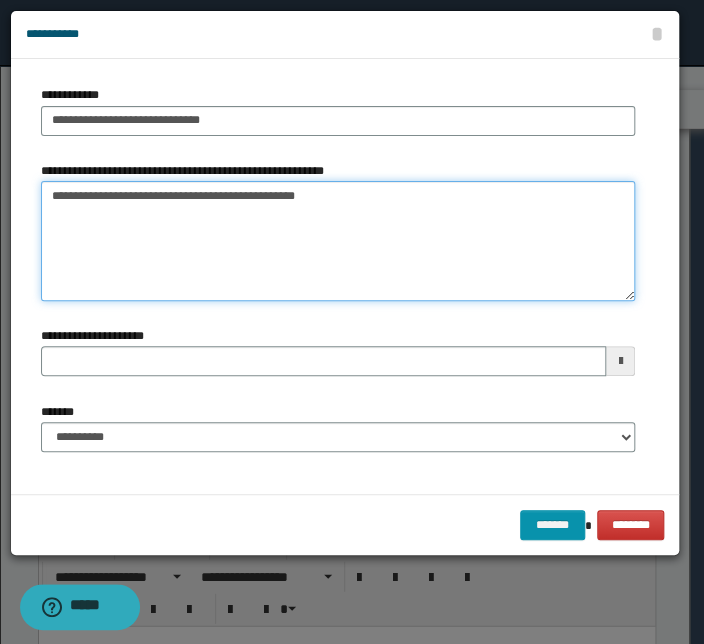 type 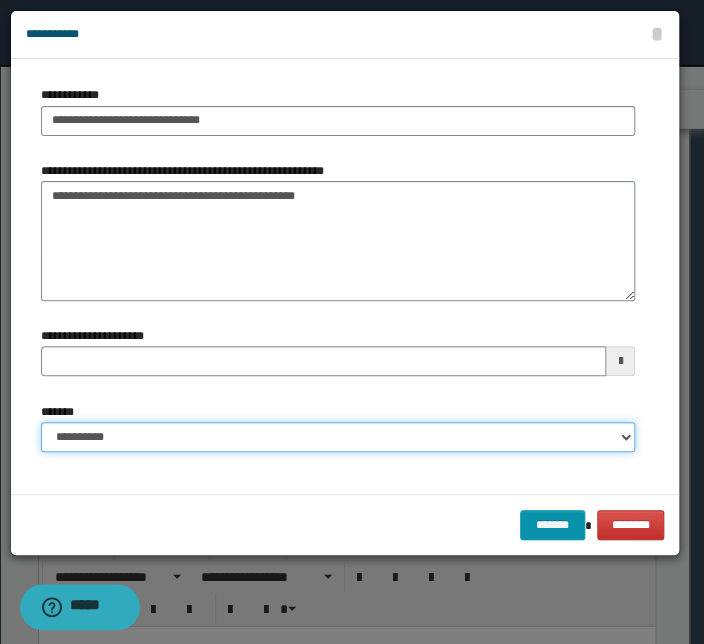 click on "**********" at bounding box center [338, 437] 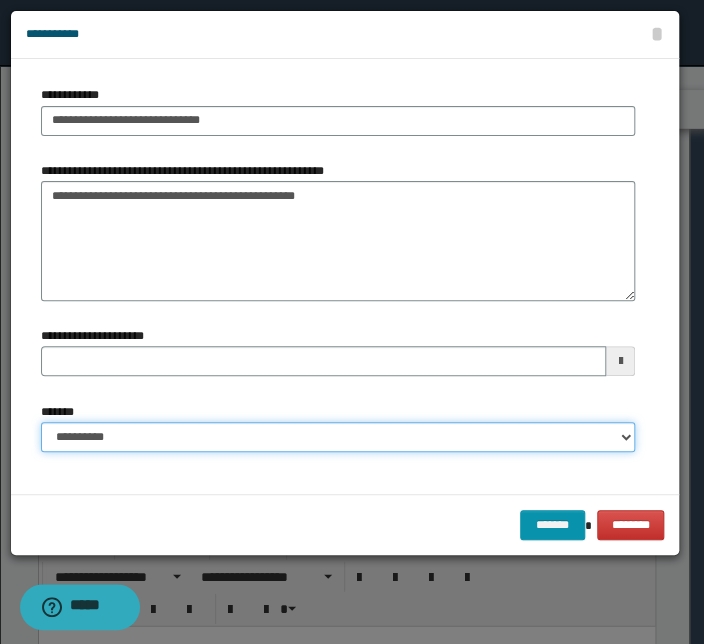 select on "*" 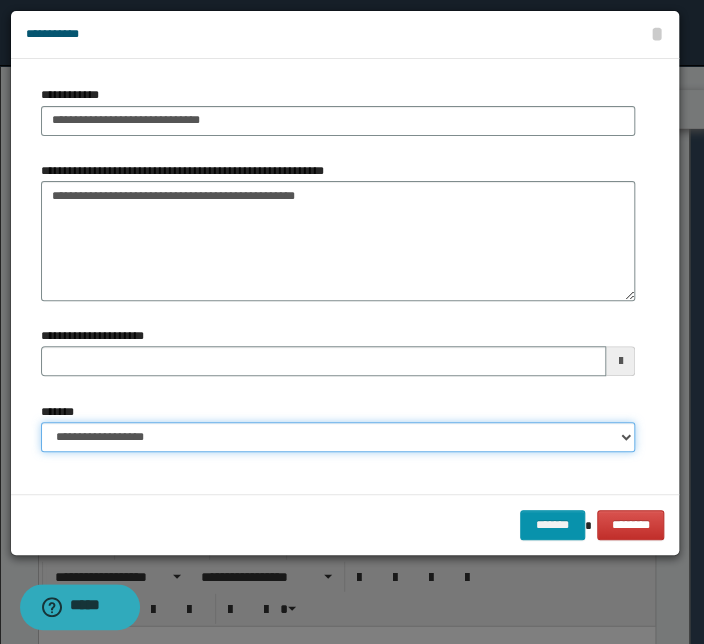 click on "**********" at bounding box center [338, 437] 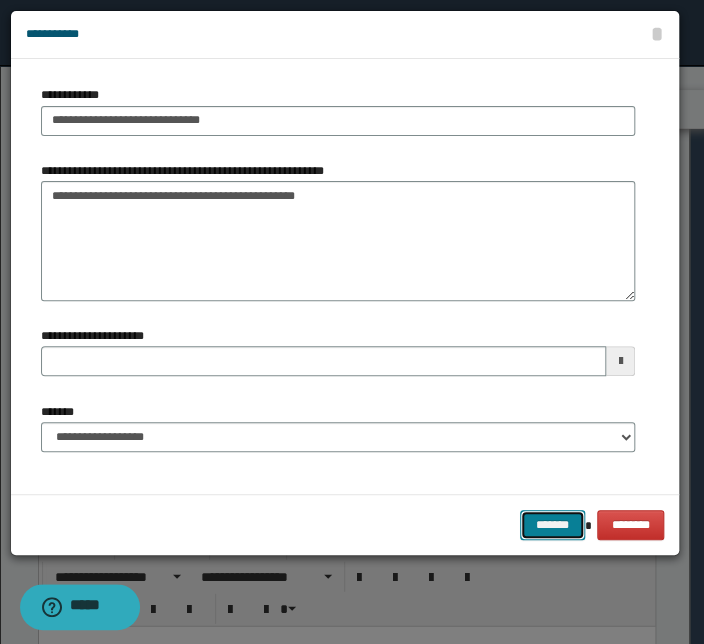 click on "*******" at bounding box center [552, 525] 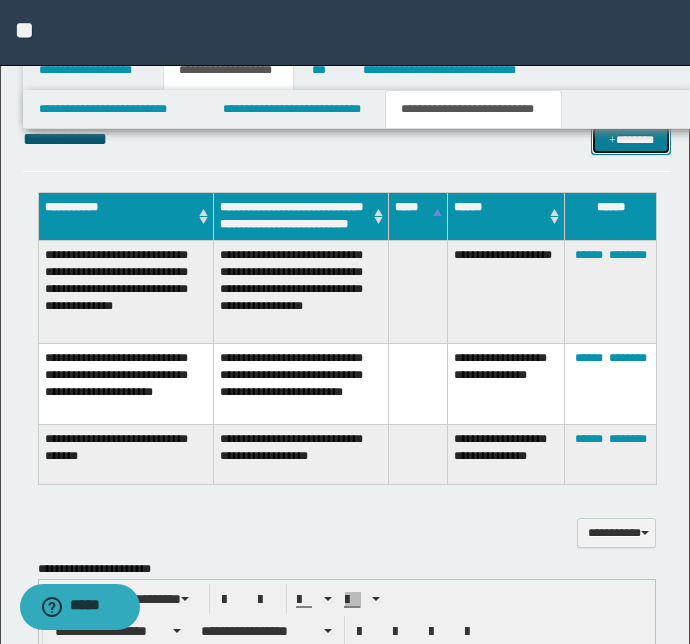 scroll, scrollTop: 1000, scrollLeft: 0, axis: vertical 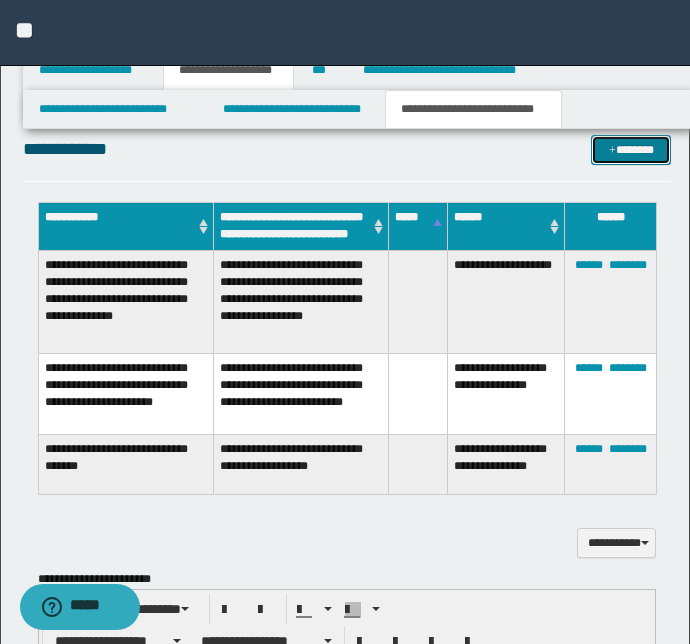 type 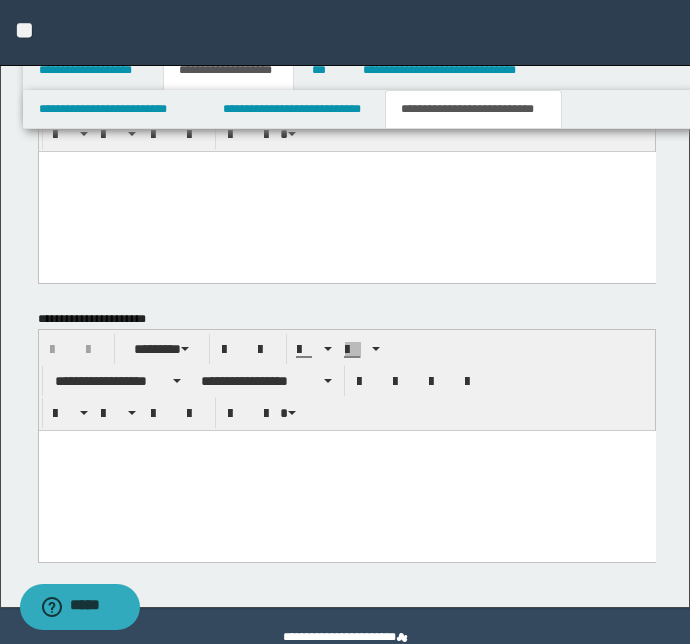 scroll, scrollTop: 1860, scrollLeft: 0, axis: vertical 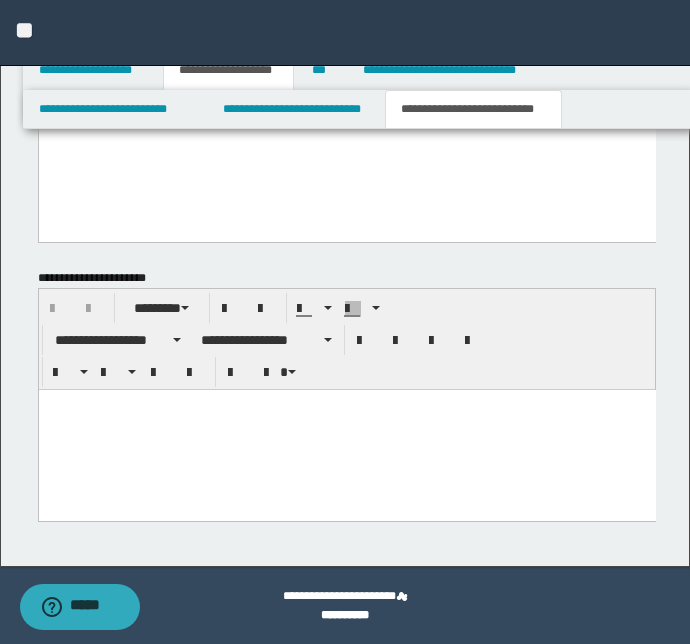 click at bounding box center (346, 404) 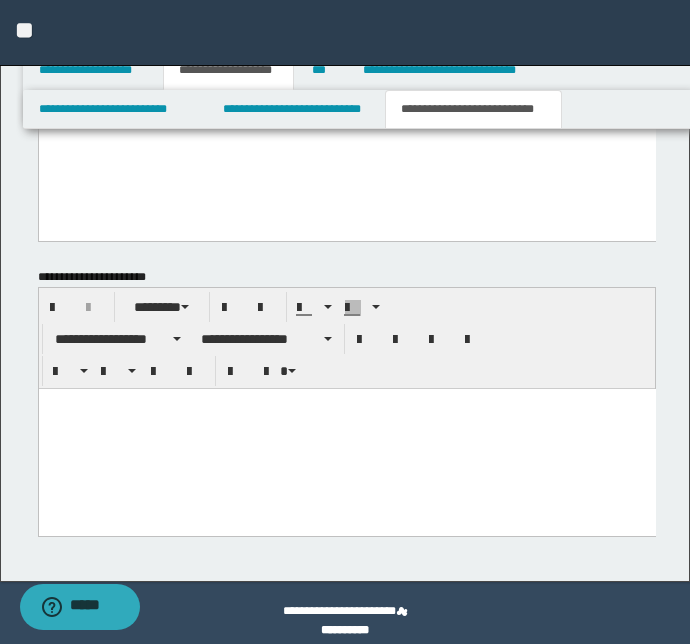 paste 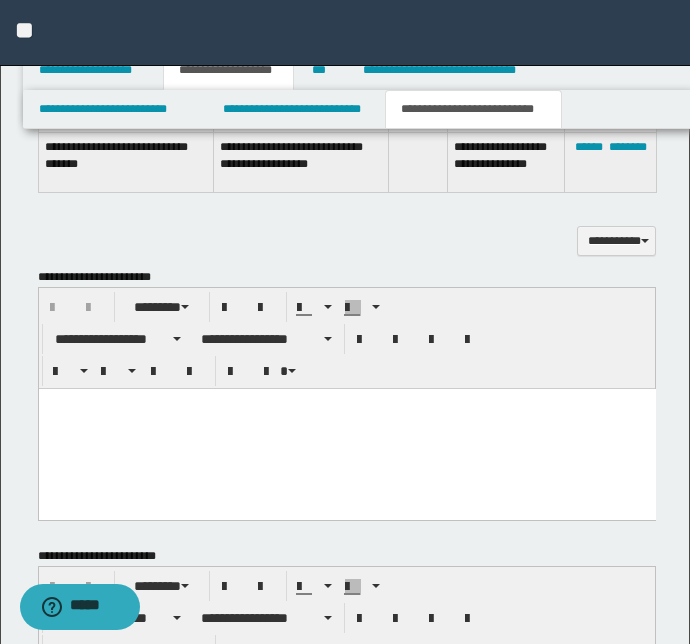 scroll, scrollTop: 1295, scrollLeft: 0, axis: vertical 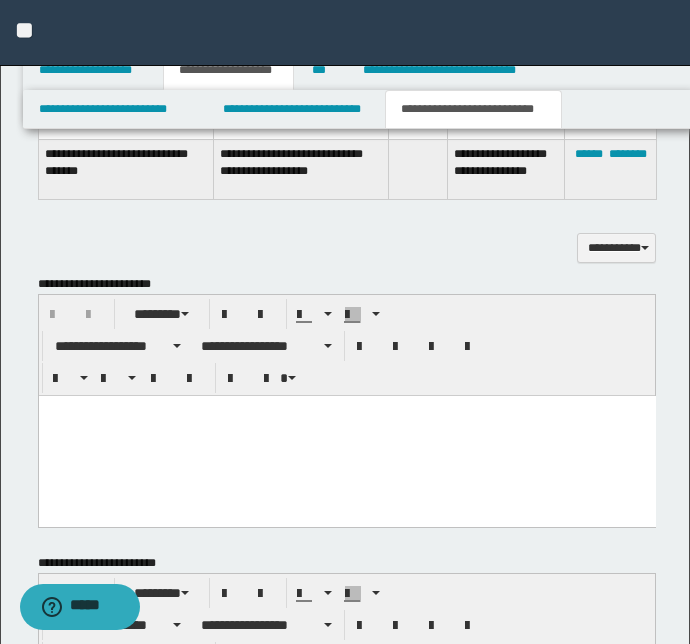 click at bounding box center (346, 436) 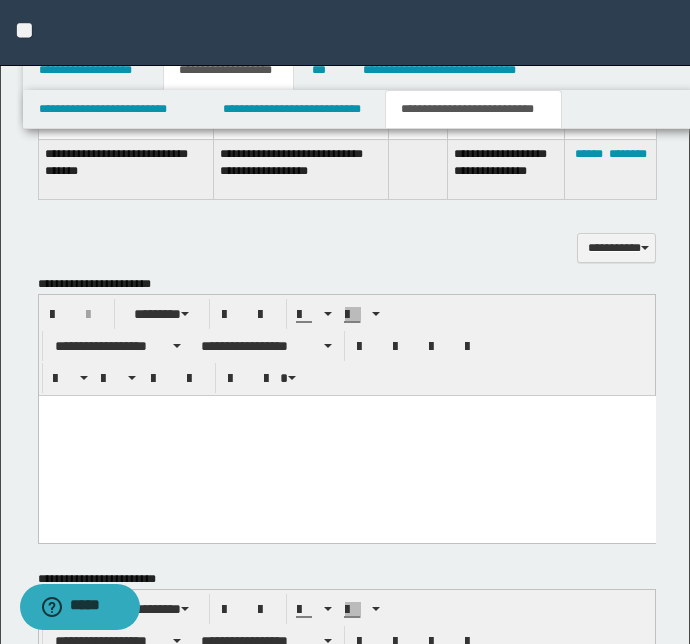 paste 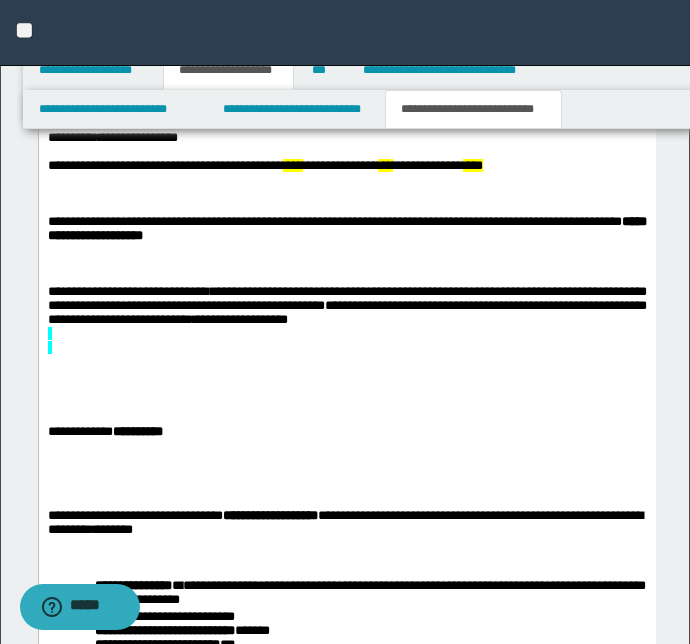 scroll, scrollTop: 1568, scrollLeft: 0, axis: vertical 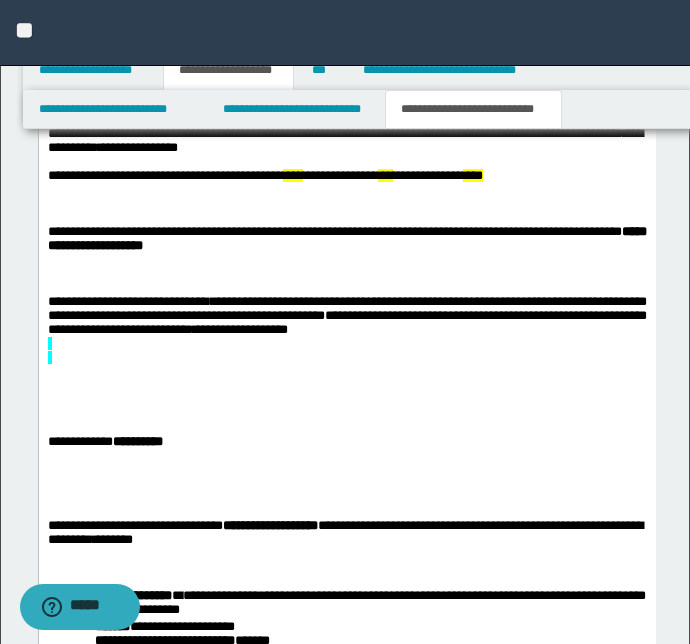 click on "**********" at bounding box center [104, 441] 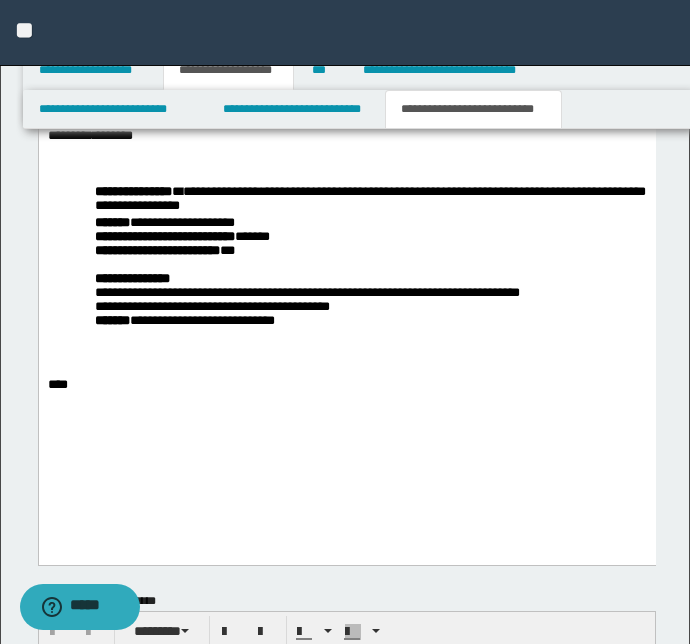 scroll, scrollTop: 2022, scrollLeft: 0, axis: vertical 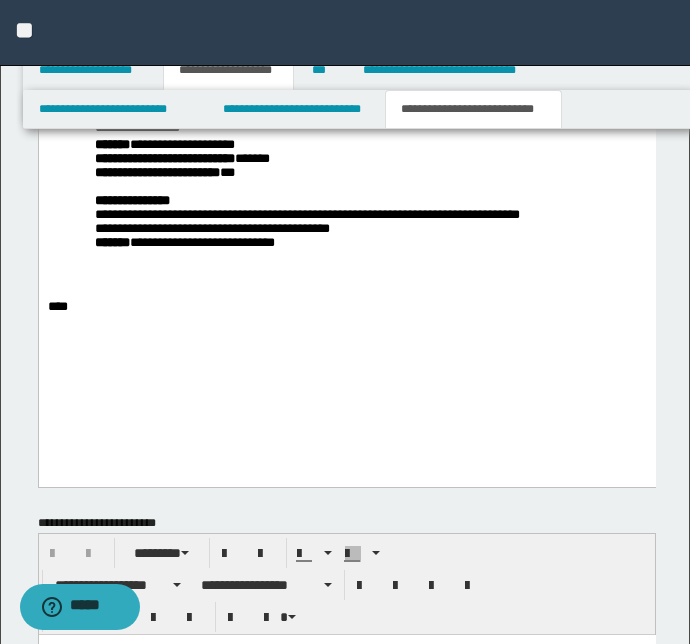 click on "**********" at bounding box center [370, 244] 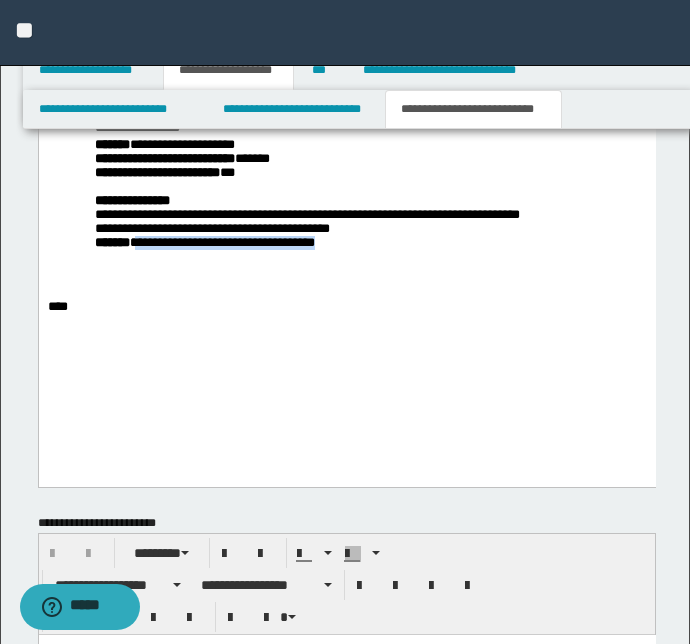 drag, startPoint x: 340, startPoint y: 306, endPoint x: 143, endPoint y: 304, distance: 197.01015 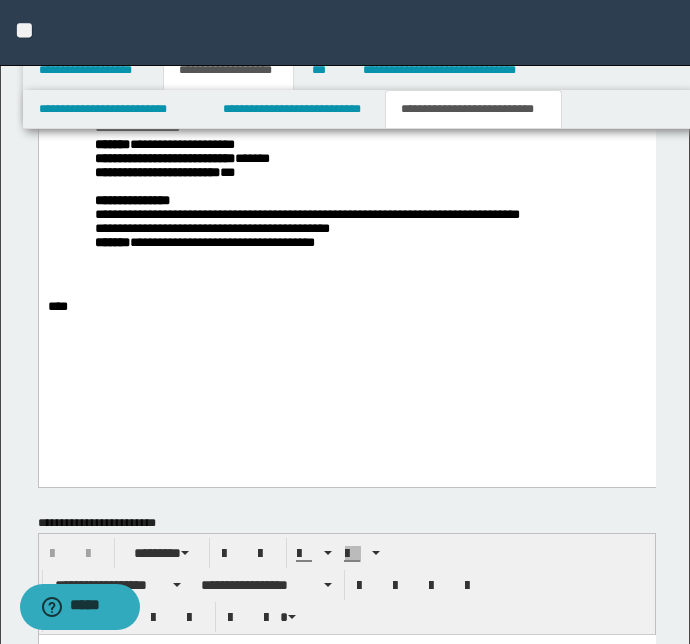 click on "**********" at bounding box center [346, 5] 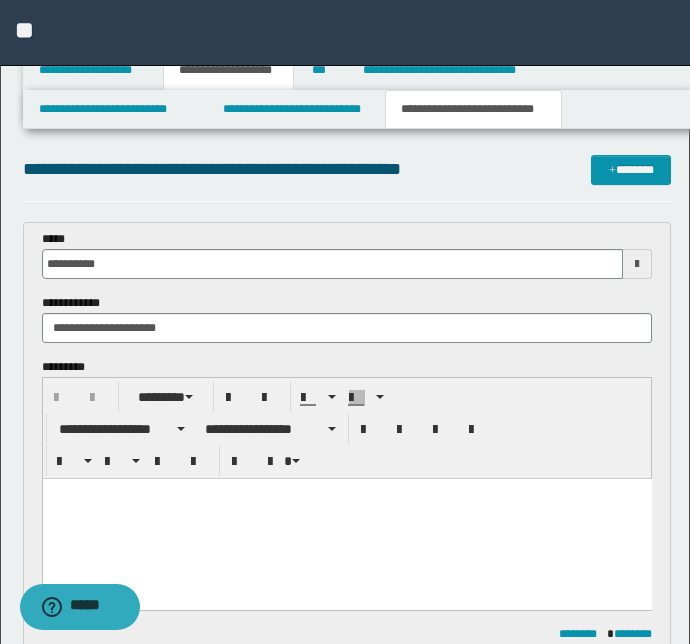 scroll, scrollTop: 0, scrollLeft: 0, axis: both 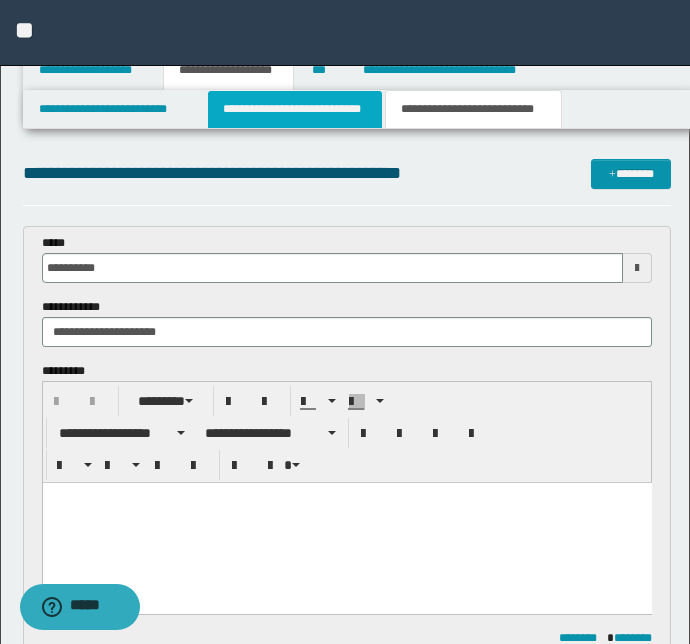 click on "**********" at bounding box center (294, 109) 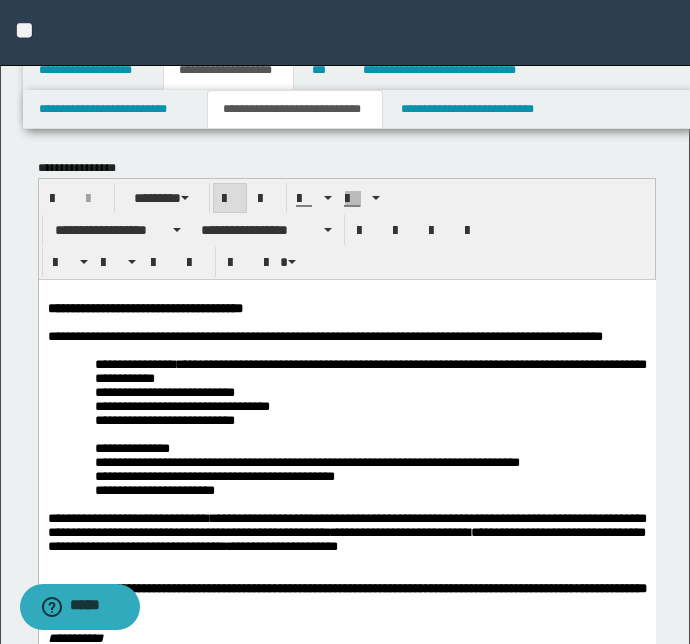 scroll, scrollTop: 90, scrollLeft: 0, axis: vertical 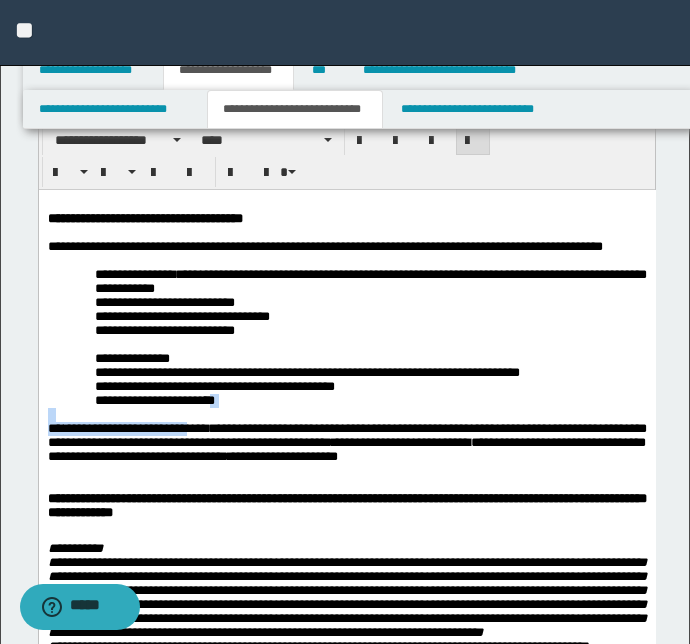 click on "**********" at bounding box center [346, 1112] 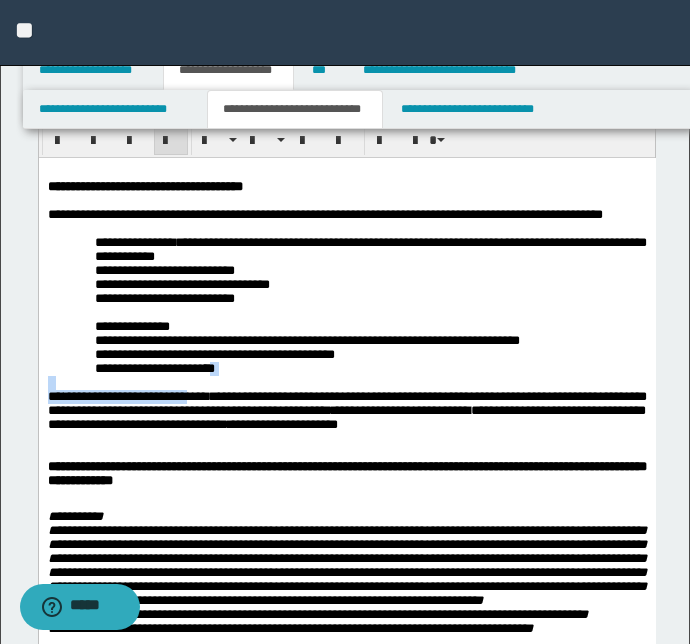 click at bounding box center [346, 382] 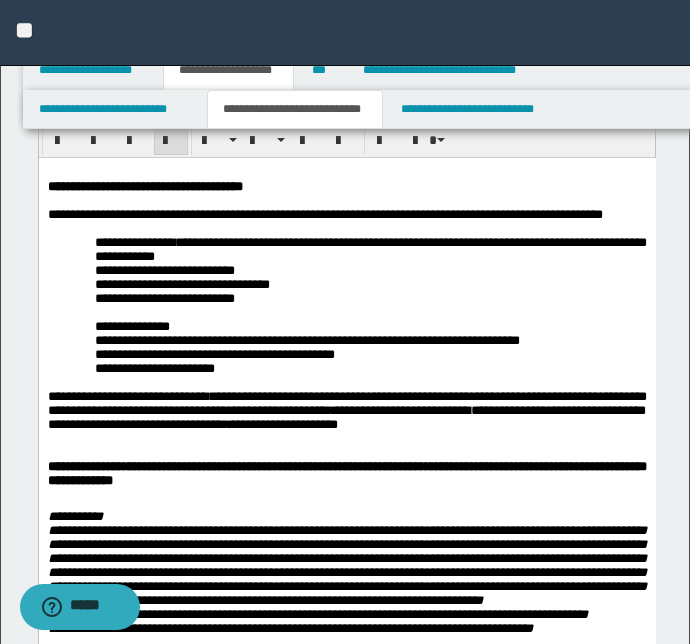 click on "**********" at bounding box center (370, 284) 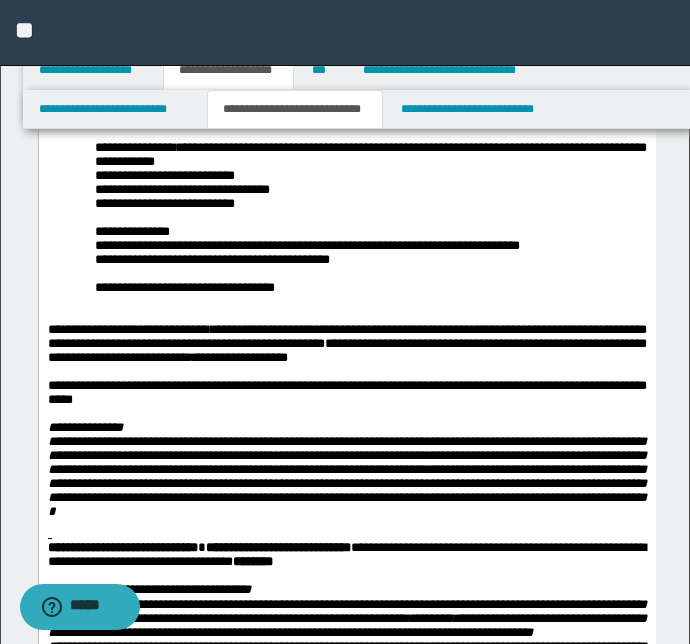 scroll, scrollTop: 636, scrollLeft: 0, axis: vertical 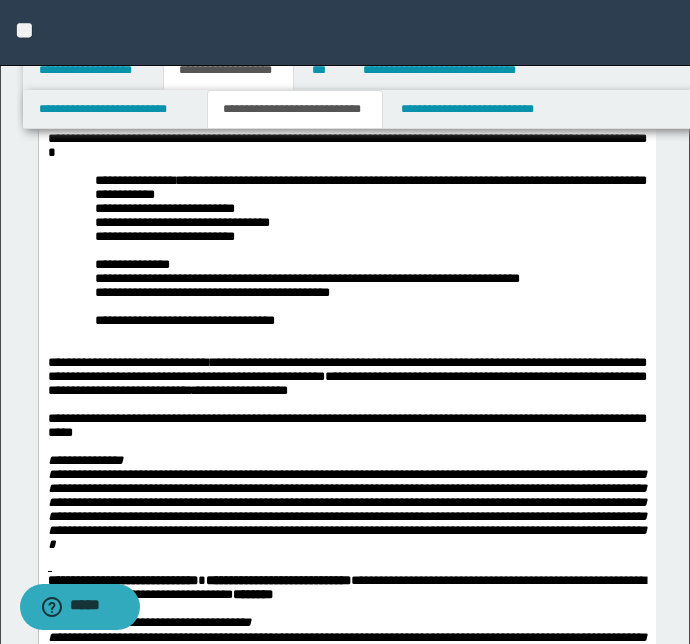 click on "**********" at bounding box center [346, 535] 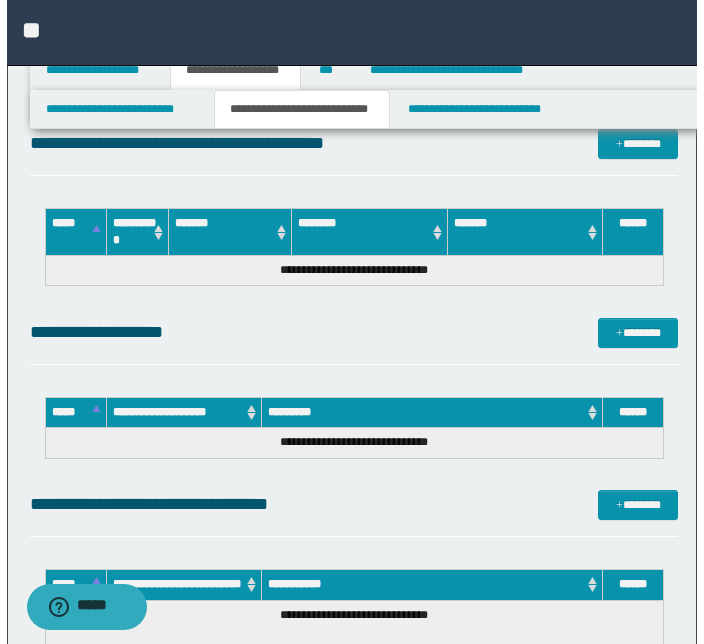 scroll, scrollTop: 2909, scrollLeft: 0, axis: vertical 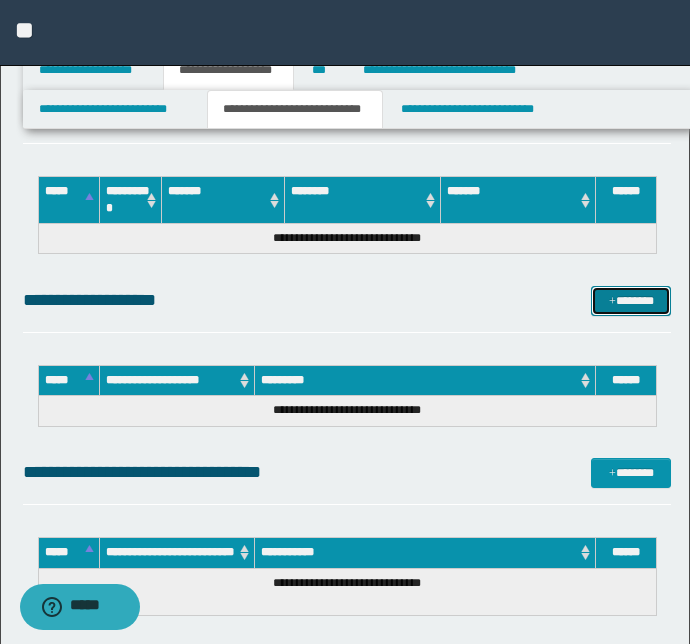 click on "*******" at bounding box center [631, 301] 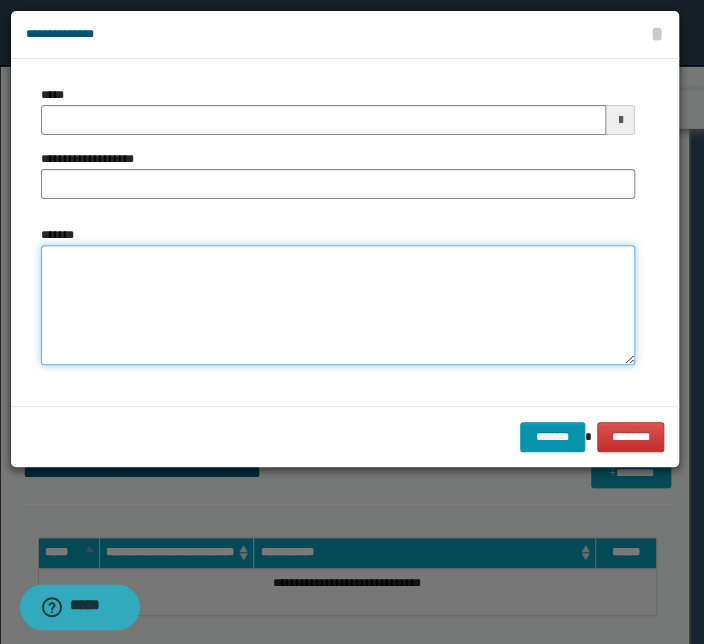 click on "*******" at bounding box center (338, 305) 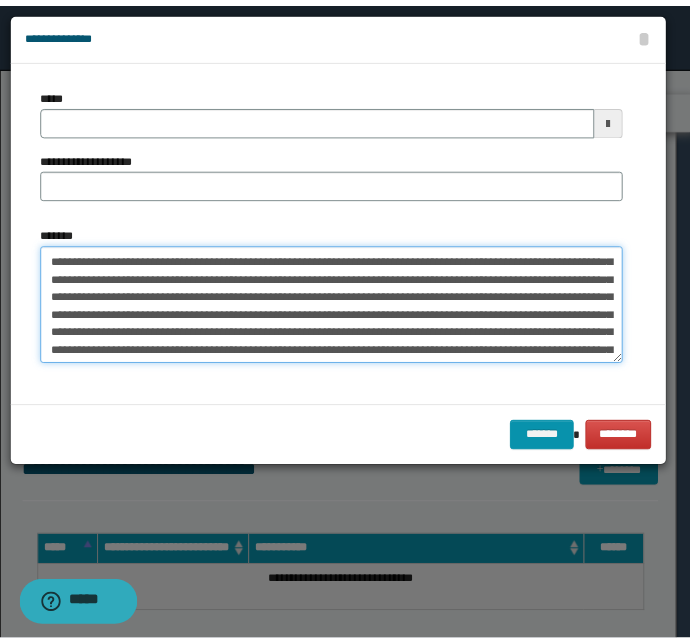 scroll, scrollTop: 0, scrollLeft: 0, axis: both 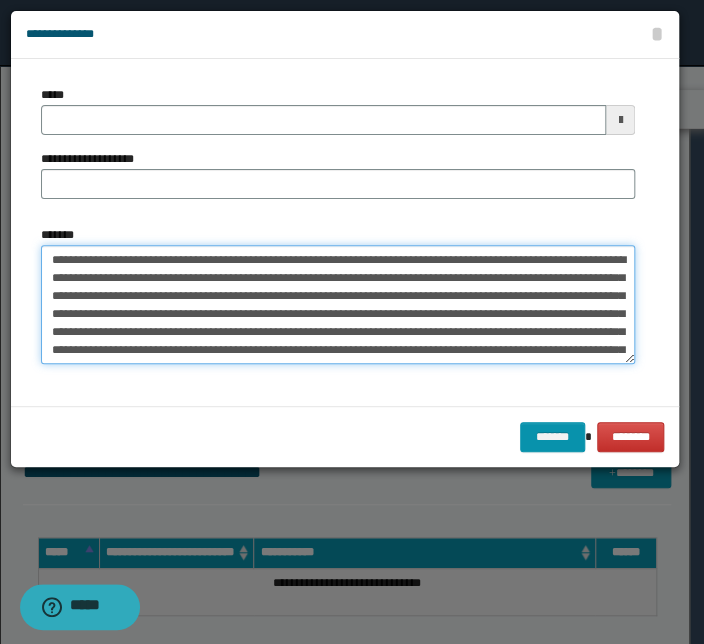 type 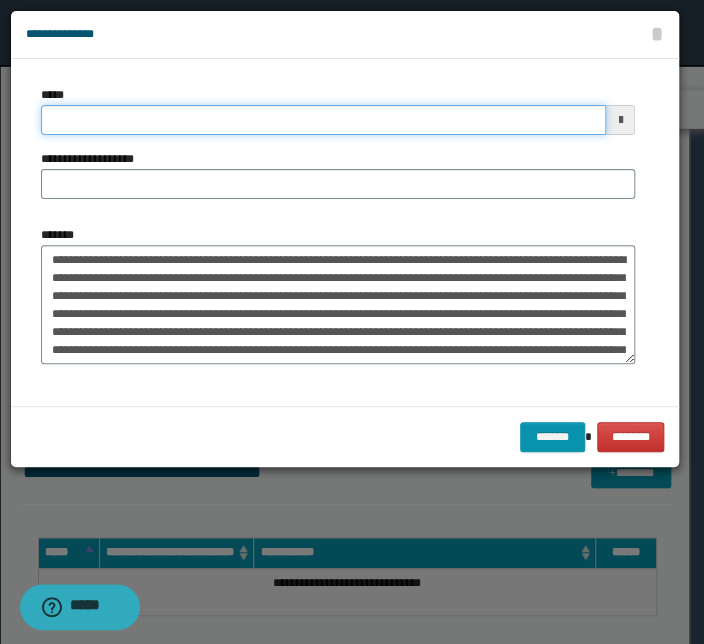 click on "*****" at bounding box center (323, 120) 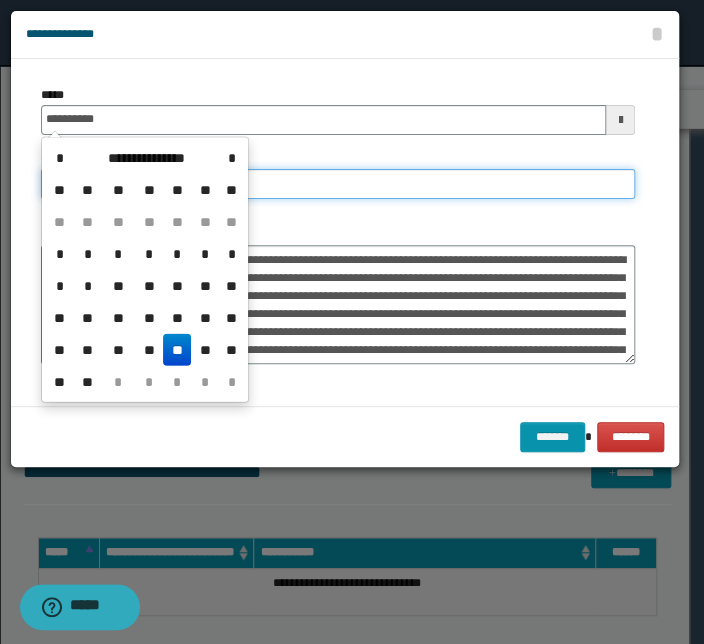 type on "**********" 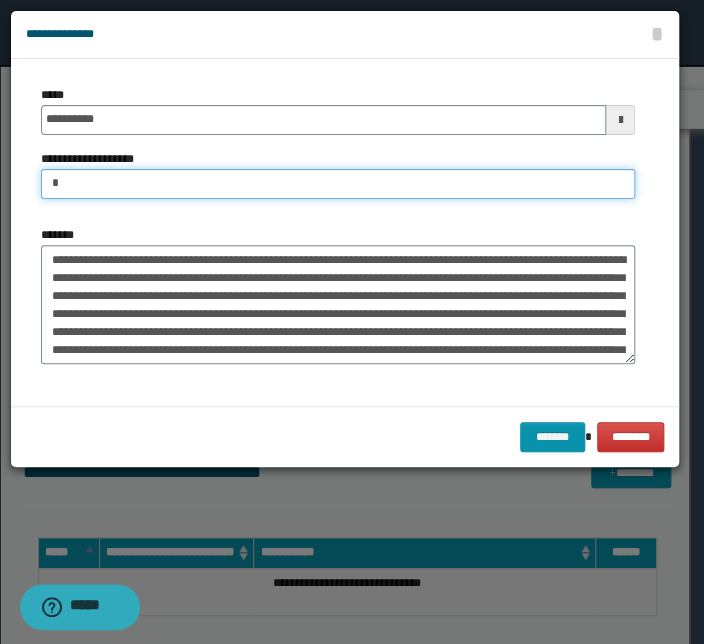 type on "*****" 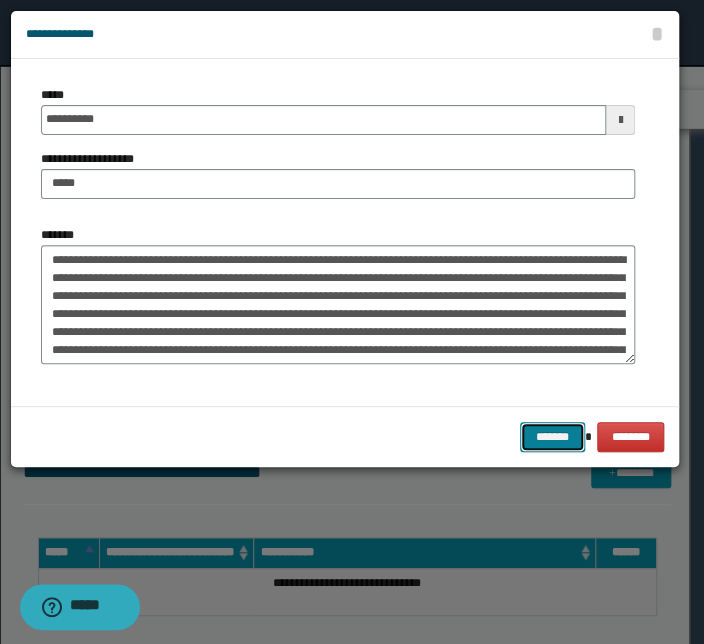 click on "*******" at bounding box center (552, 437) 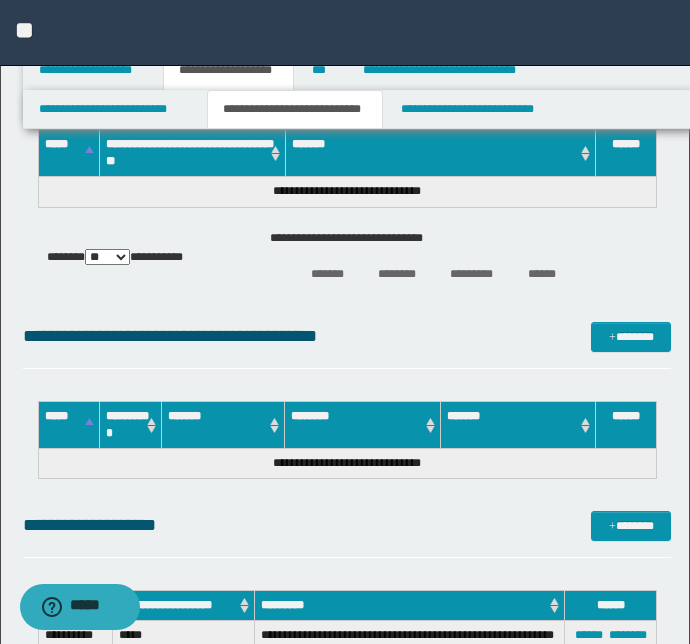 scroll, scrollTop: 2757, scrollLeft: 0, axis: vertical 